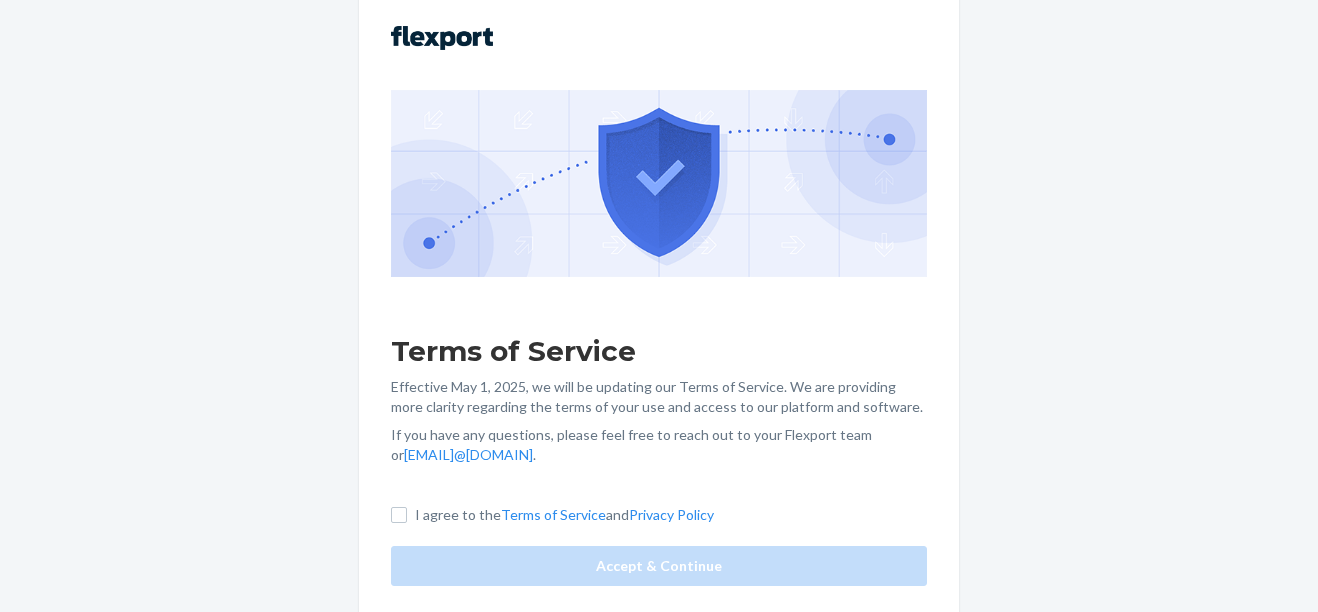 scroll, scrollTop: 0, scrollLeft: 0, axis: both 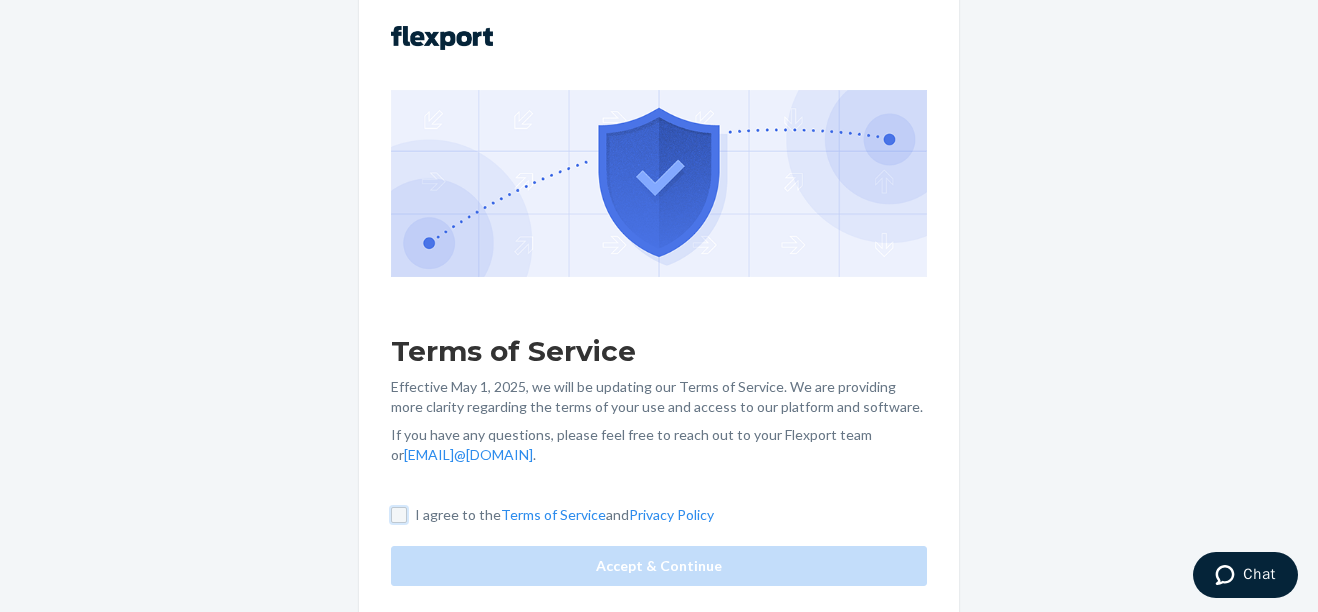 click on "I agree to the  Terms of Service  and  Privacy Policy" at bounding box center (399, 515) 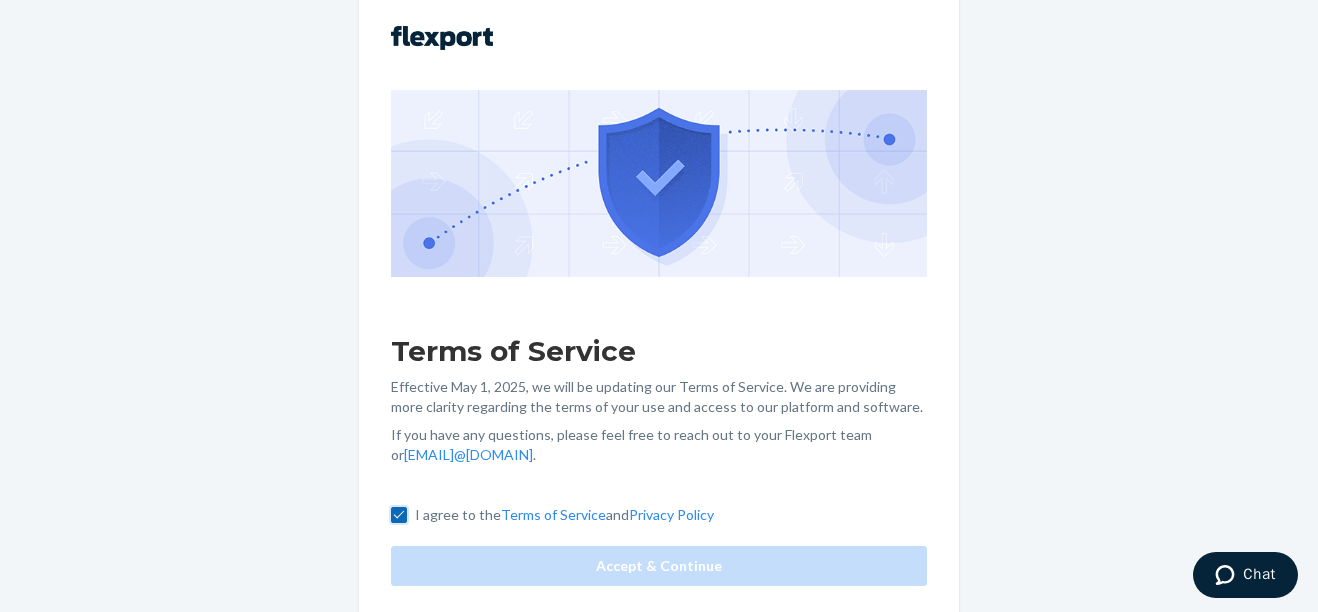 checkbox on "true" 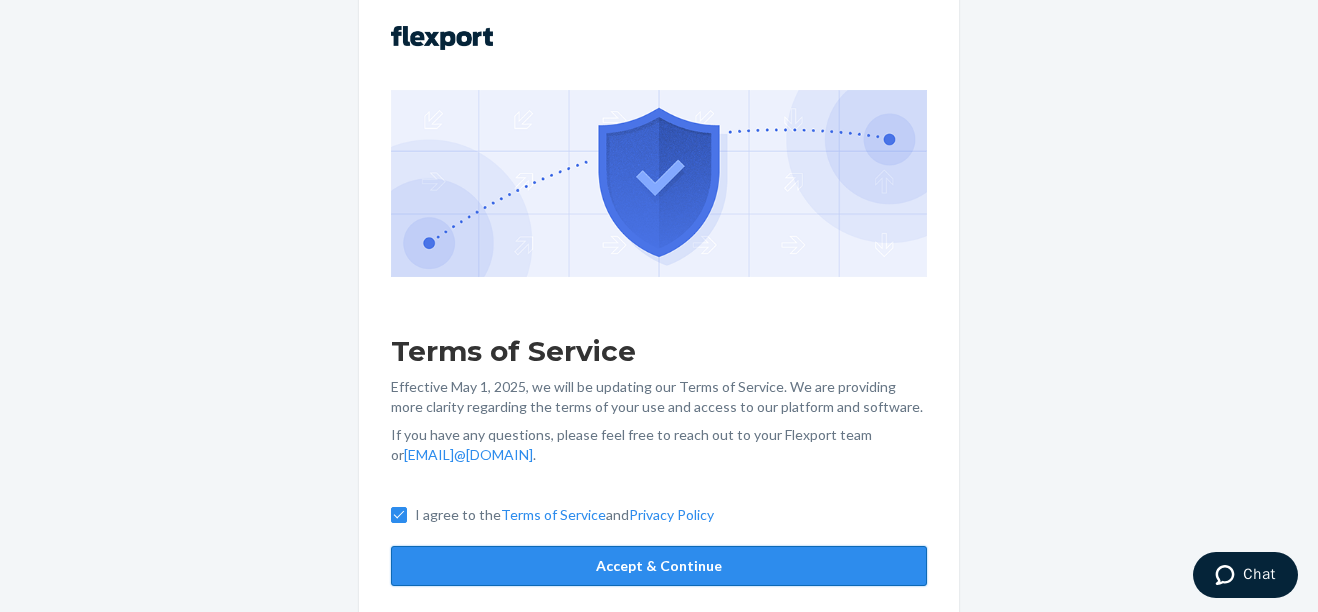 click on "Accept & Continue" at bounding box center (659, 566) 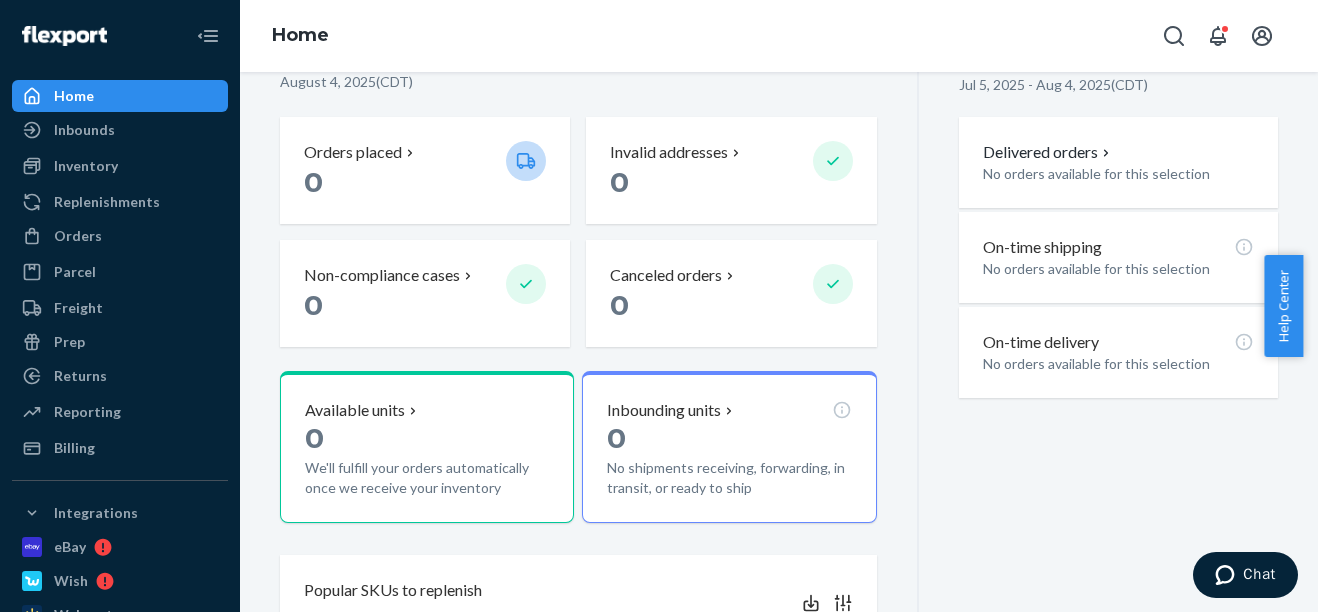 scroll, scrollTop: 329, scrollLeft: 0, axis: vertical 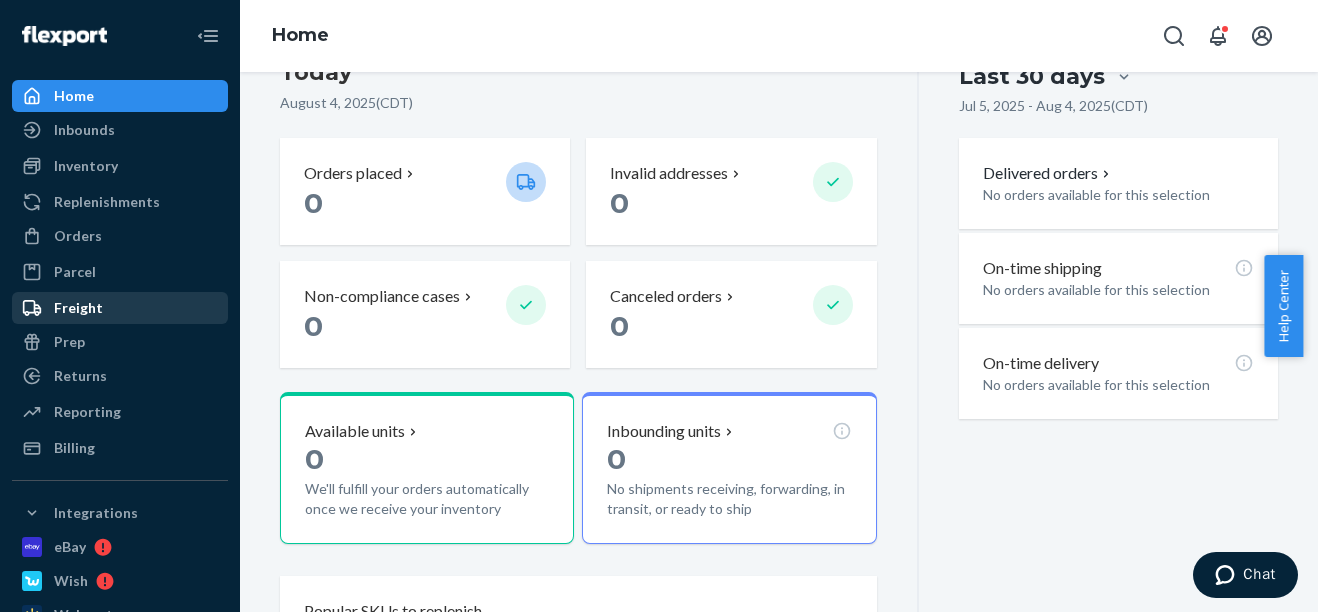 click on "Freight" at bounding box center [120, 308] 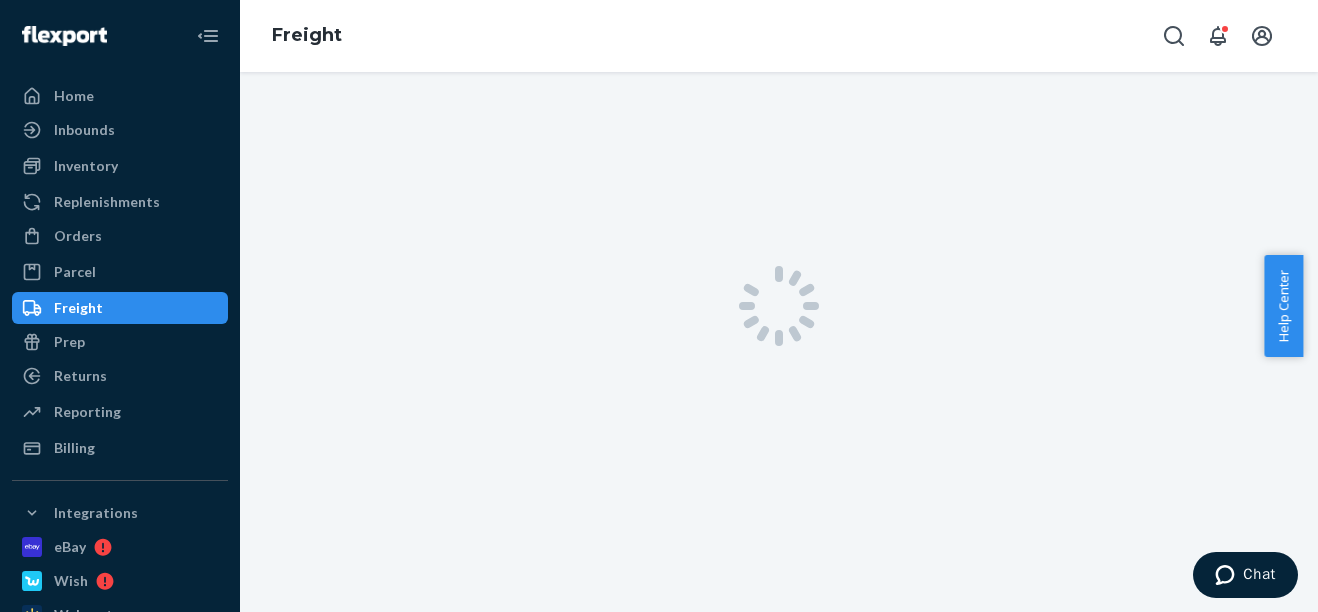 scroll, scrollTop: 0, scrollLeft: 0, axis: both 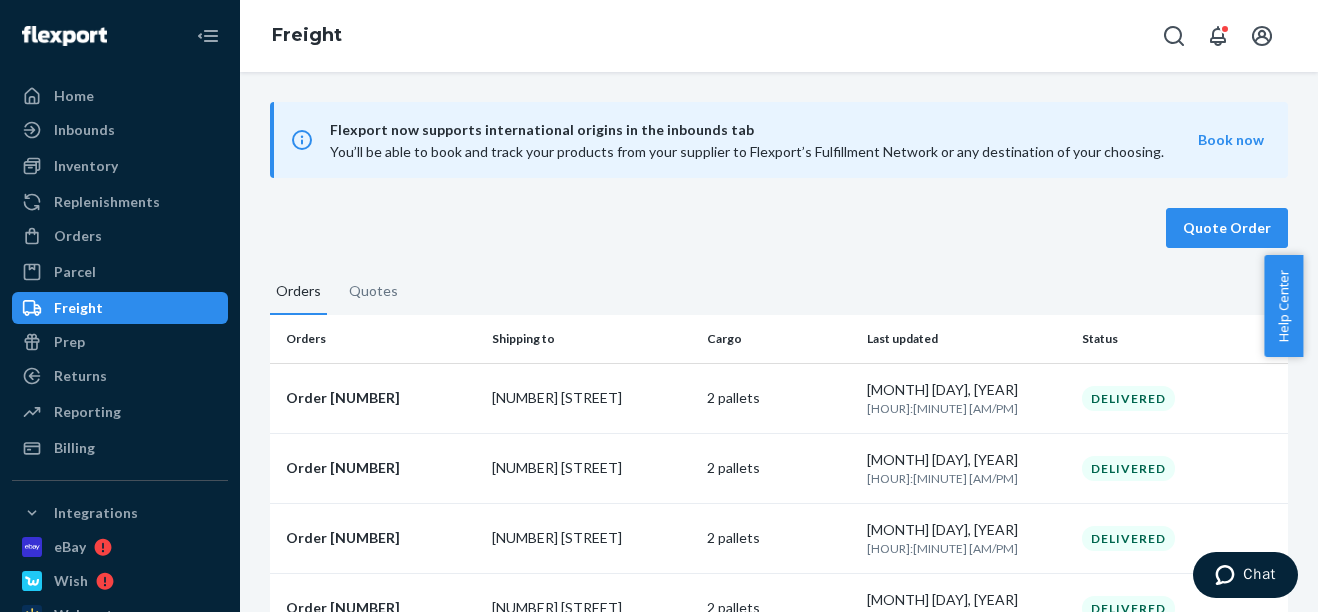 drag, startPoint x: 1311, startPoint y: 297, endPoint x: 1312, endPoint y: 279, distance: 18.027756 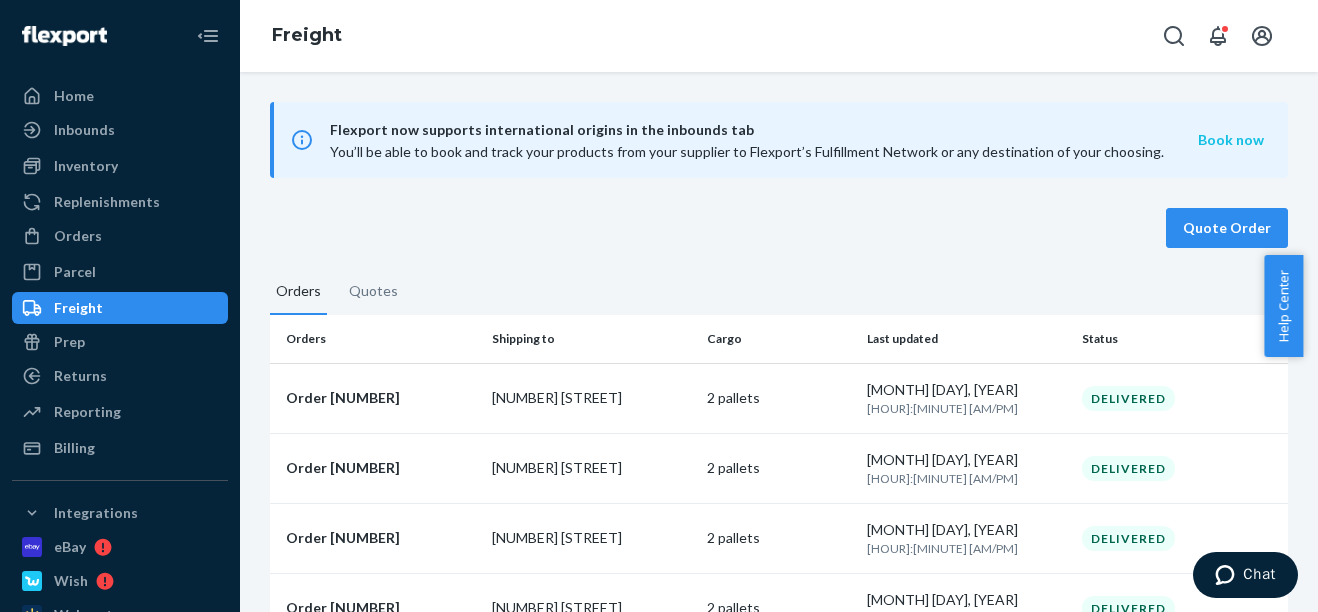 click on "Book now" at bounding box center [1231, 140] 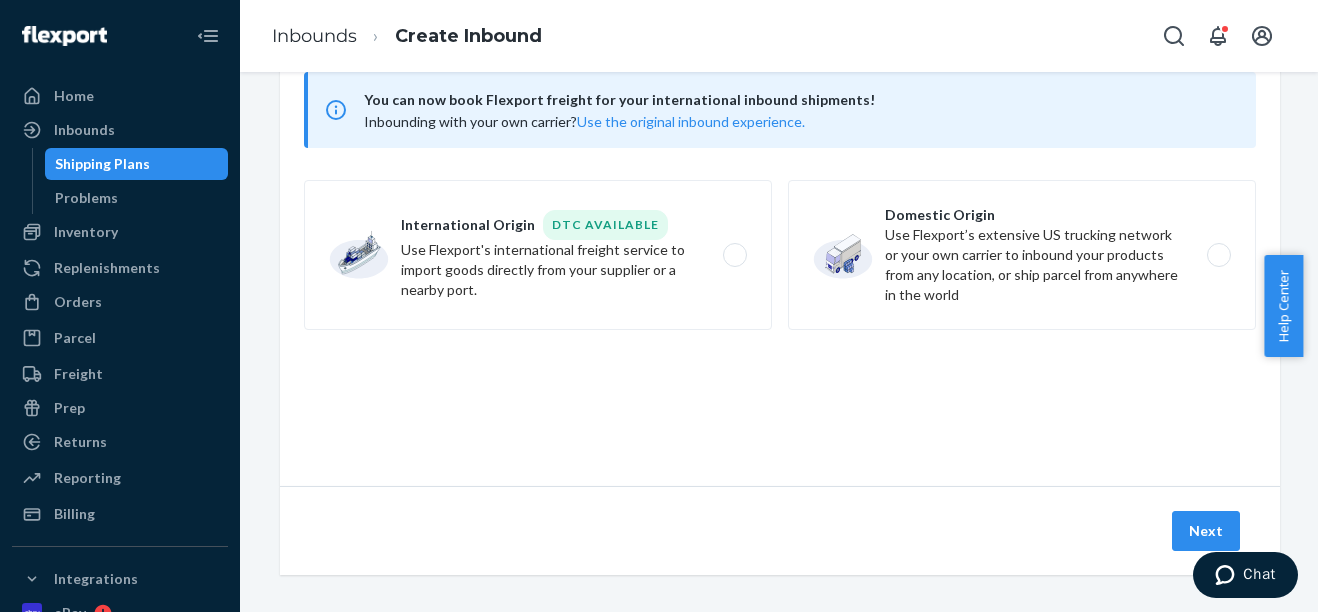 scroll, scrollTop: 135, scrollLeft: 0, axis: vertical 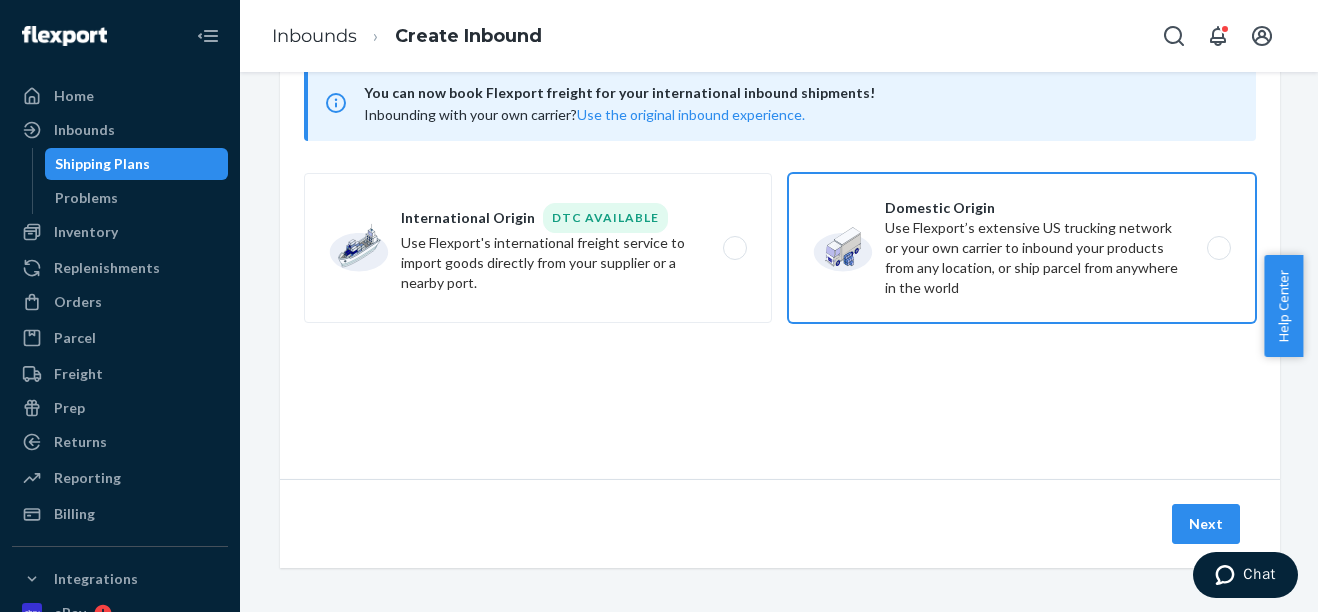 click on "Domestic Origin Use Flexport’s extensive US trucking network or your own carrier to inbound your products from any location, or ship parcel from anywhere in the world" at bounding box center (1022, 248) 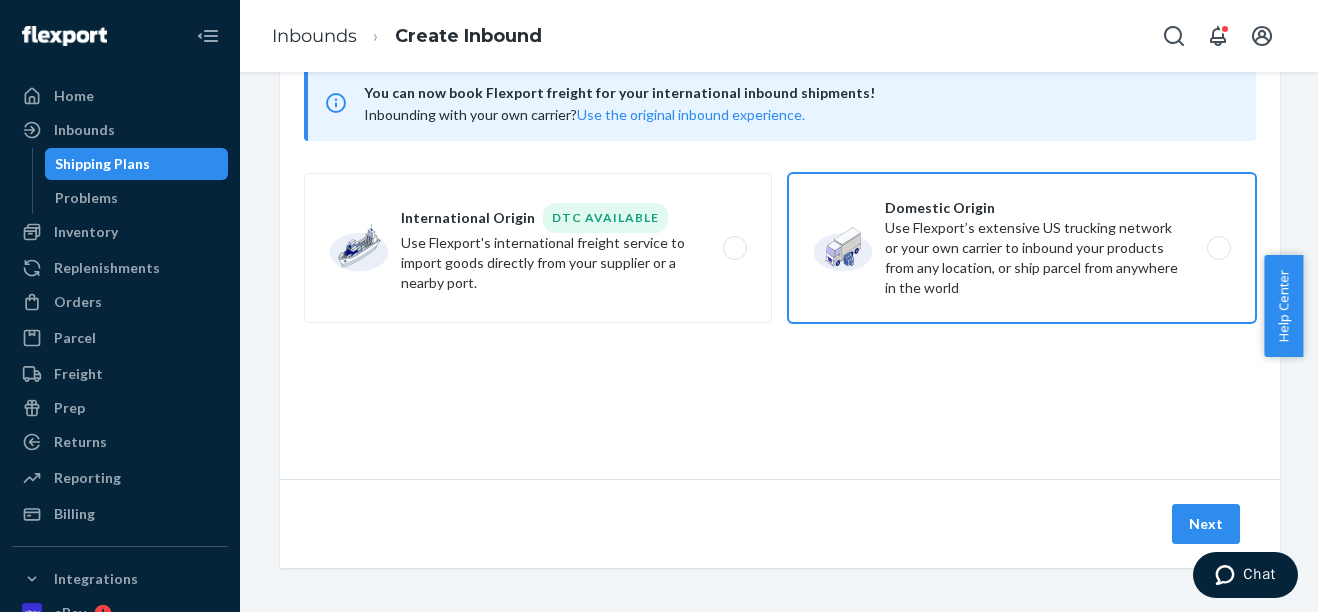radio on "true" 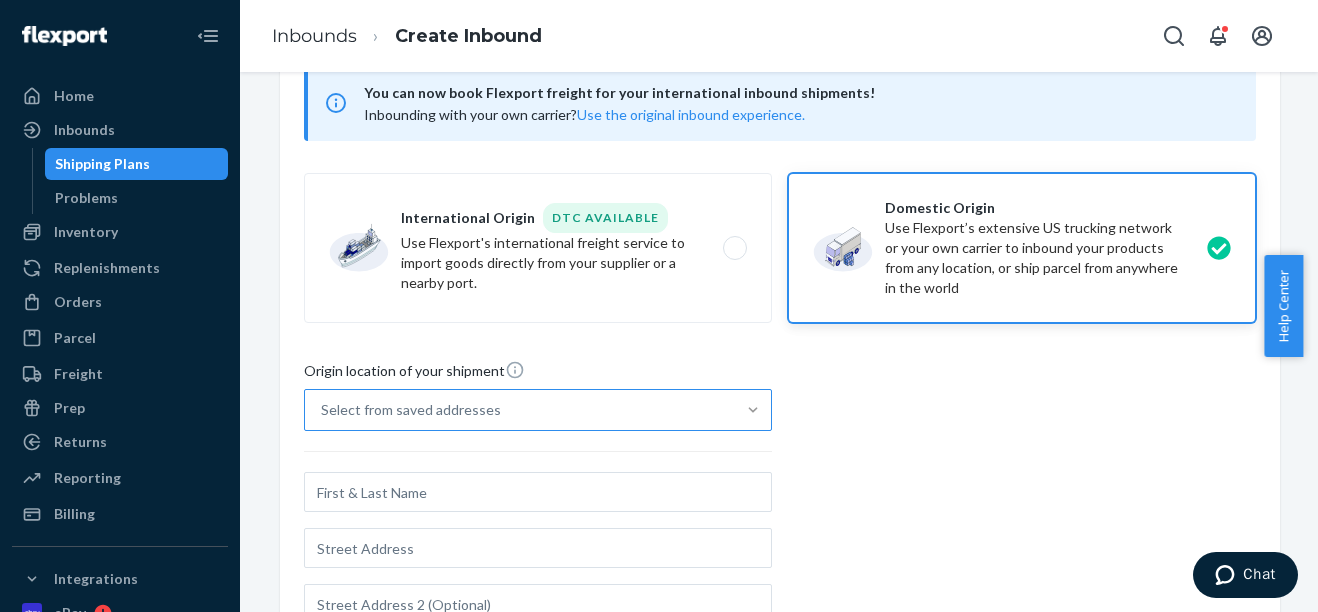click at bounding box center [753, 410] 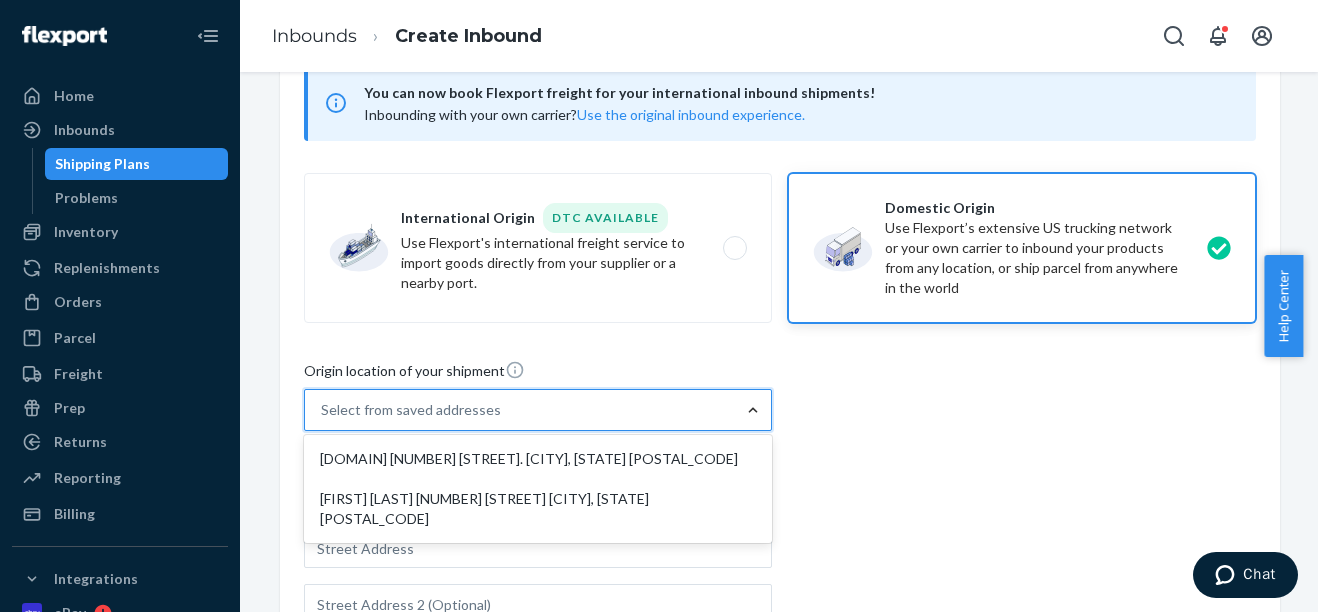 click at bounding box center (753, 410) 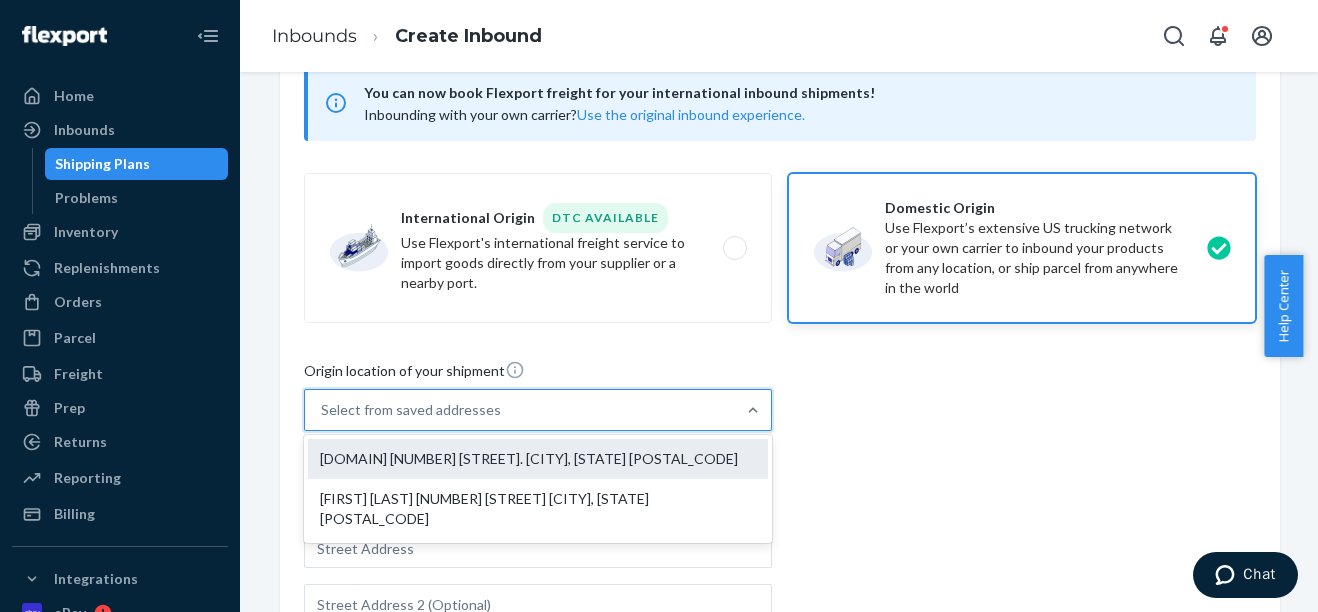 click on "[DOMAIN]
[NUMBER] [STREET].
[CITY], [STATE] [POSTAL_CODE]" at bounding box center [538, 459] 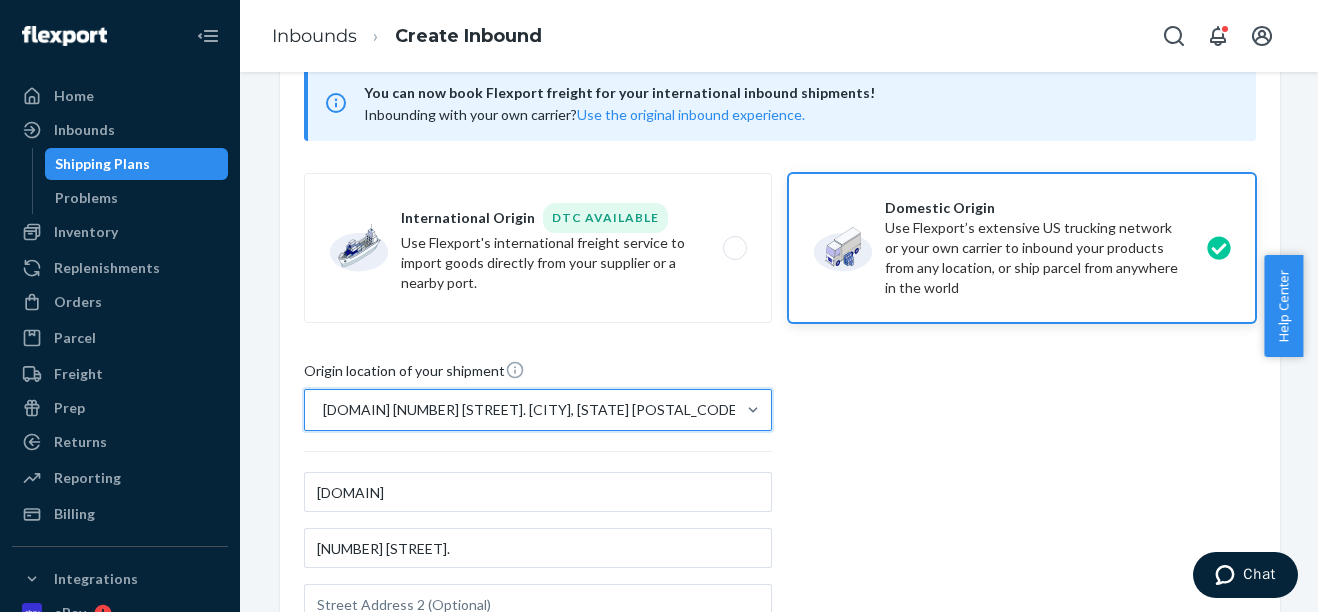 click on "[DOMAIN]
[NUMBER] [STREET].
[CITY], [STATE] [POSTAL_CODE]" at bounding box center (520, 410) 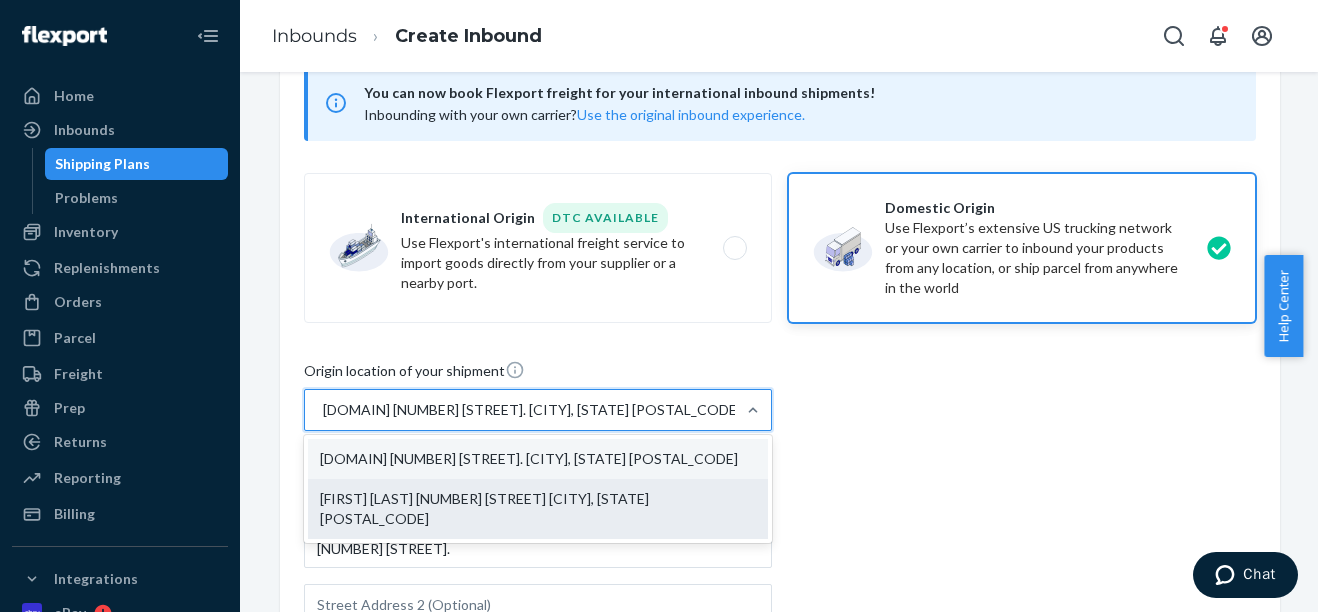 click on "[FIRST] [LAST]
[NUMBER] [STREET]
[CITY], [STATE]  [POSTAL_CODE]" at bounding box center (538, 509) 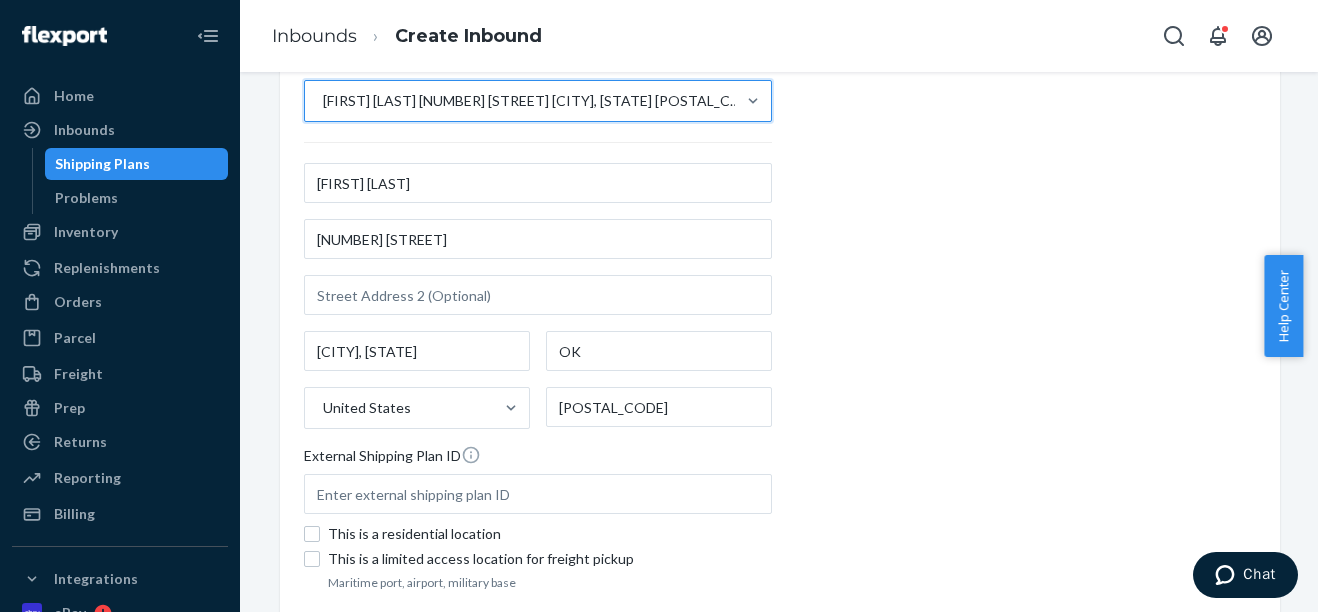scroll, scrollTop: 557, scrollLeft: 0, axis: vertical 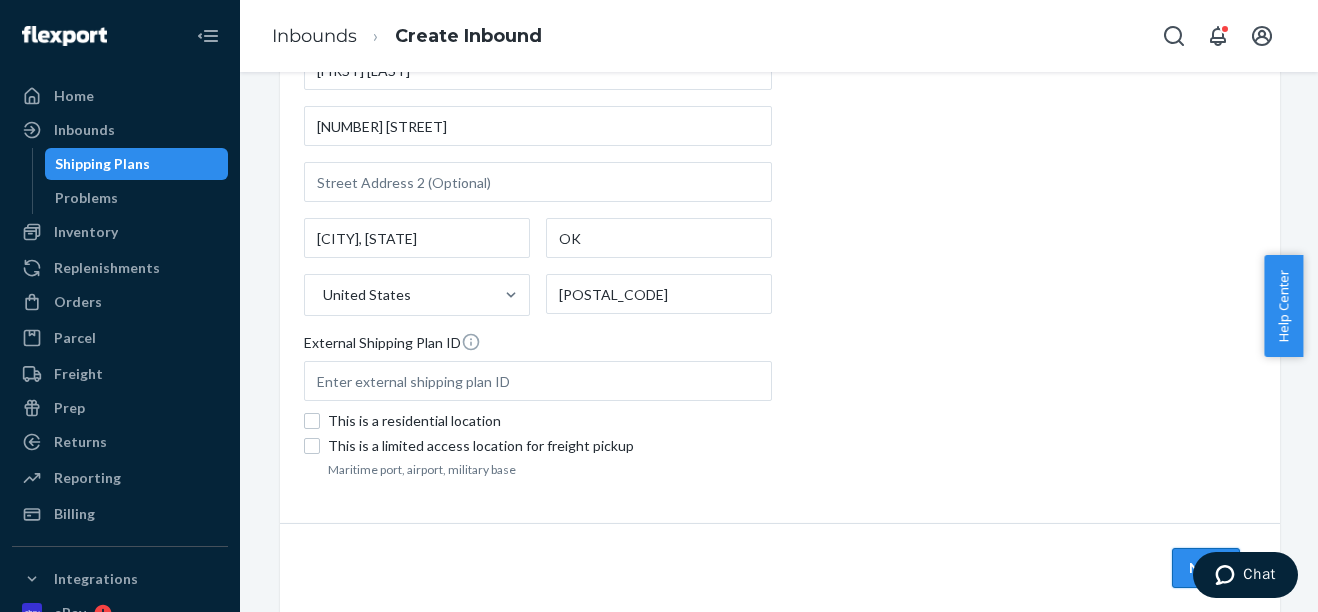 click on "Next" at bounding box center [1206, 568] 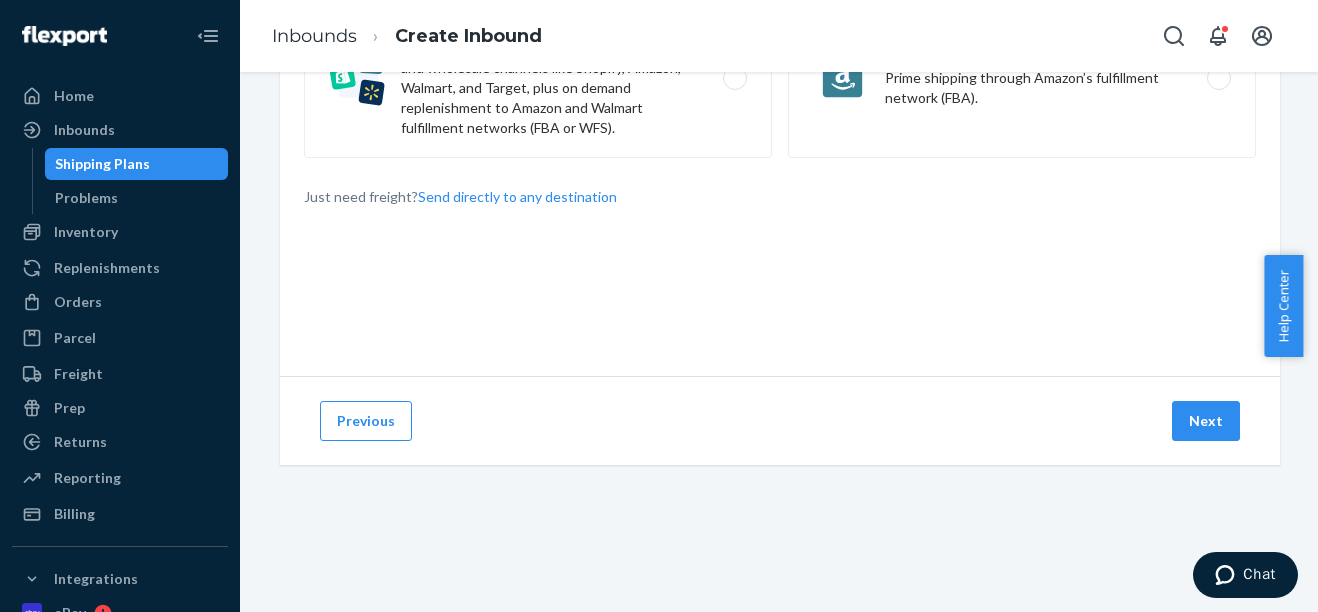 scroll, scrollTop: 0, scrollLeft: 0, axis: both 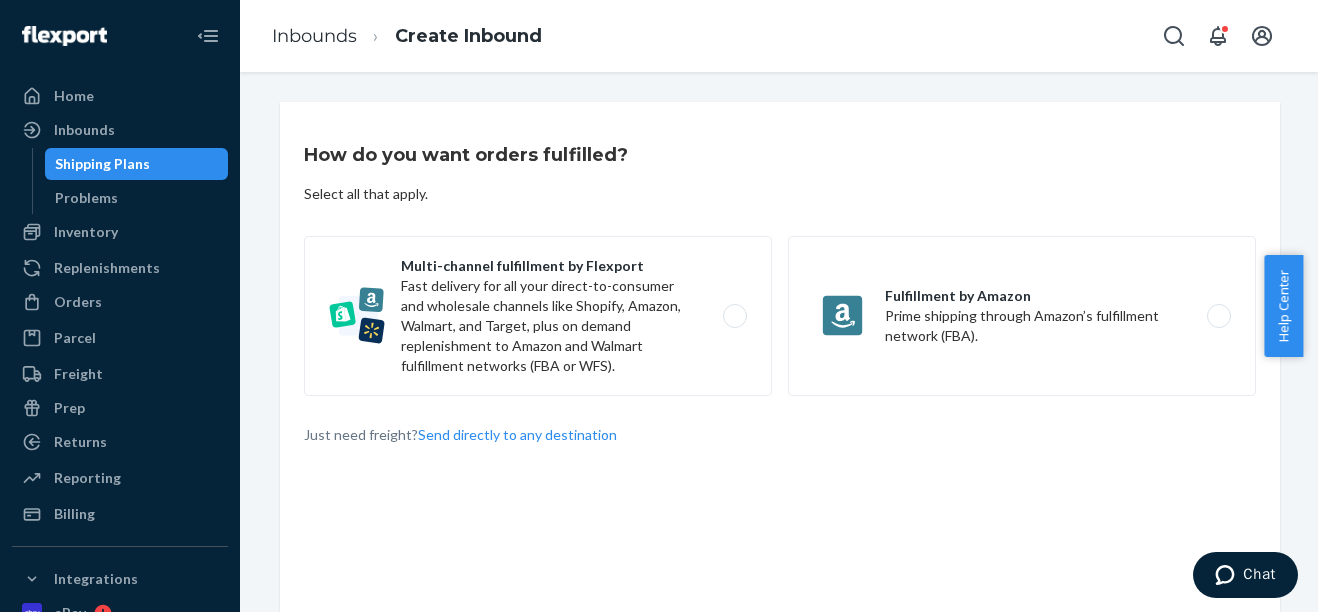 drag, startPoint x: 1300, startPoint y: 176, endPoint x: 1317, endPoint y: 166, distance: 19.723083 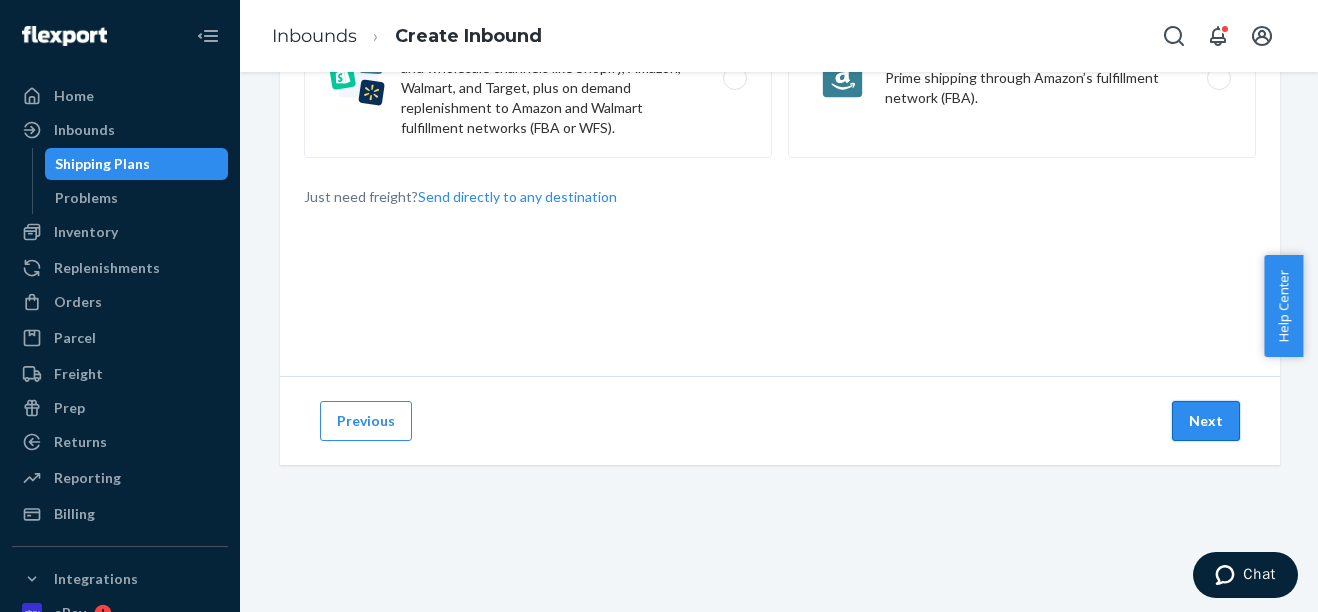 click on "Next" at bounding box center (1206, 421) 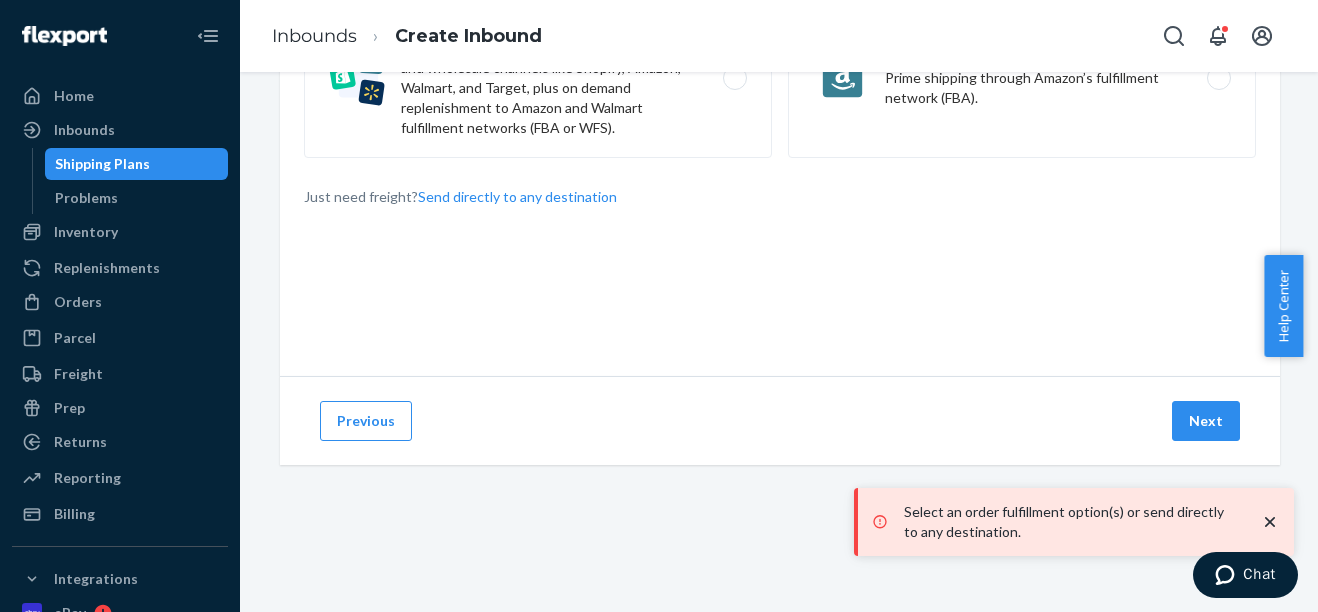 click on "Help Center" at bounding box center [1291, 306] 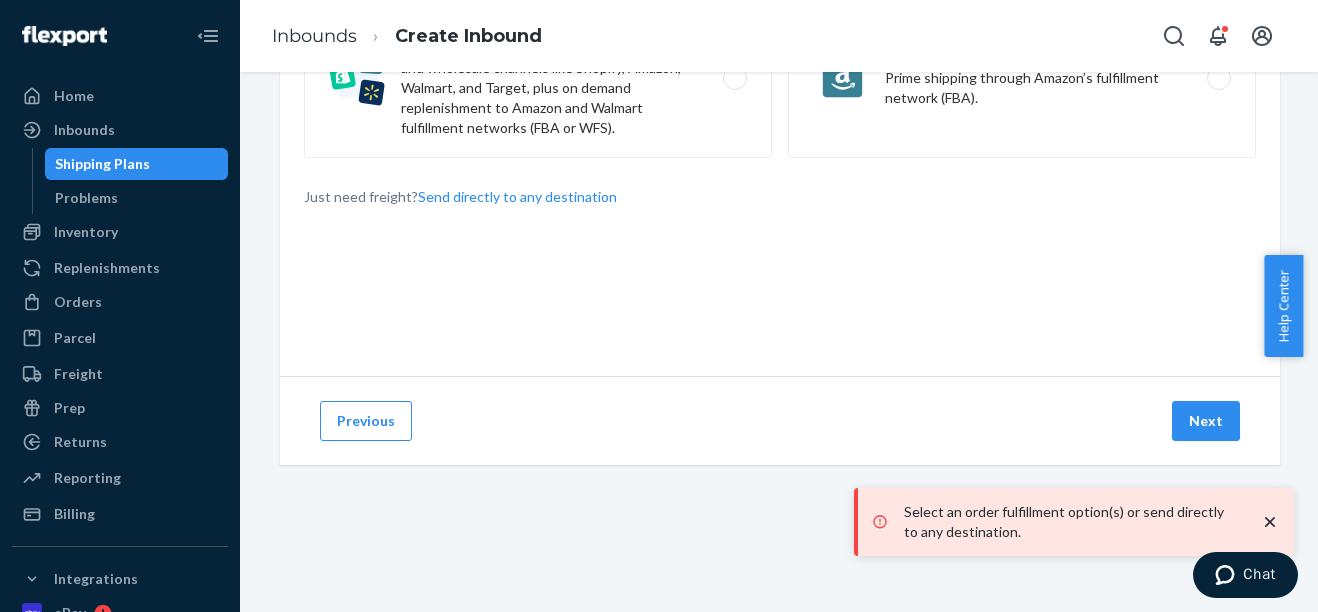 click on "Help Center" at bounding box center (1291, 306) 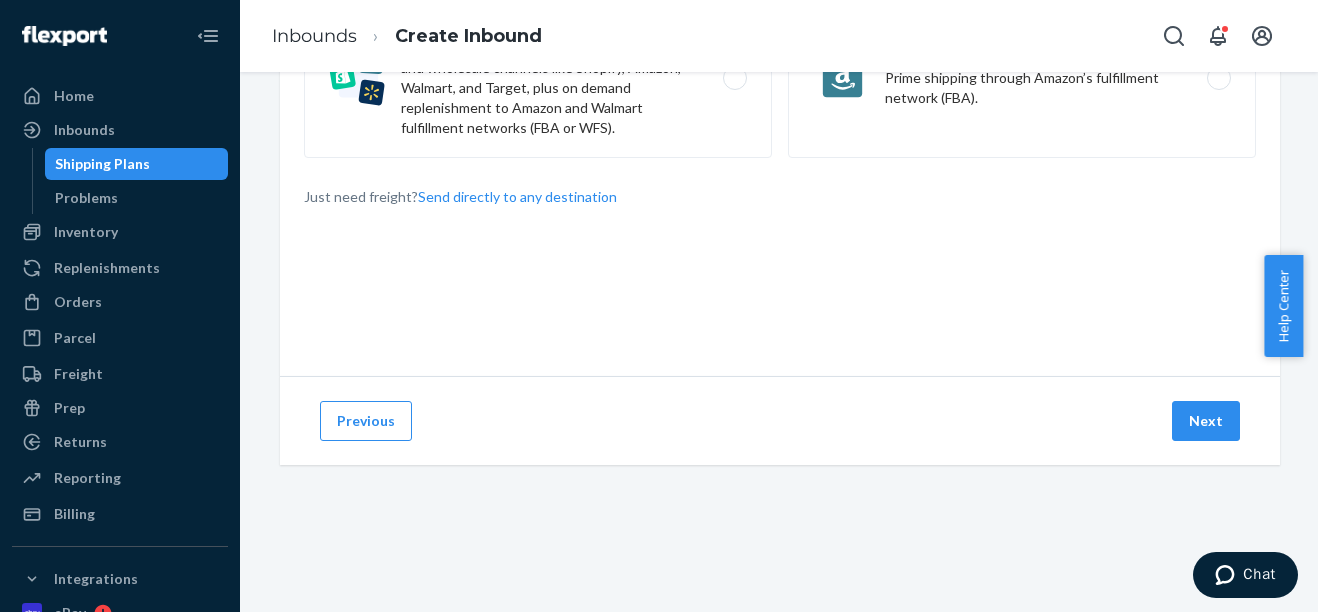 drag, startPoint x: 1307, startPoint y: 304, endPoint x: 1112, endPoint y: 271, distance: 197.7726 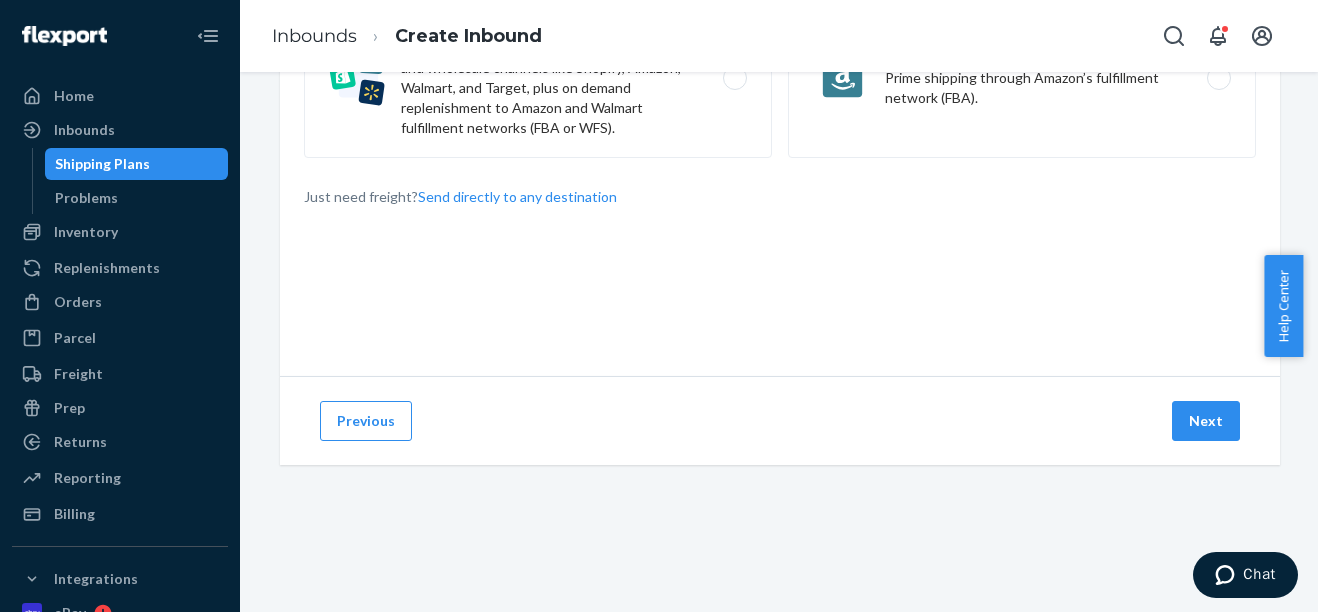 drag, startPoint x: 1309, startPoint y: 308, endPoint x: 1314, endPoint y: 160, distance: 148.08444 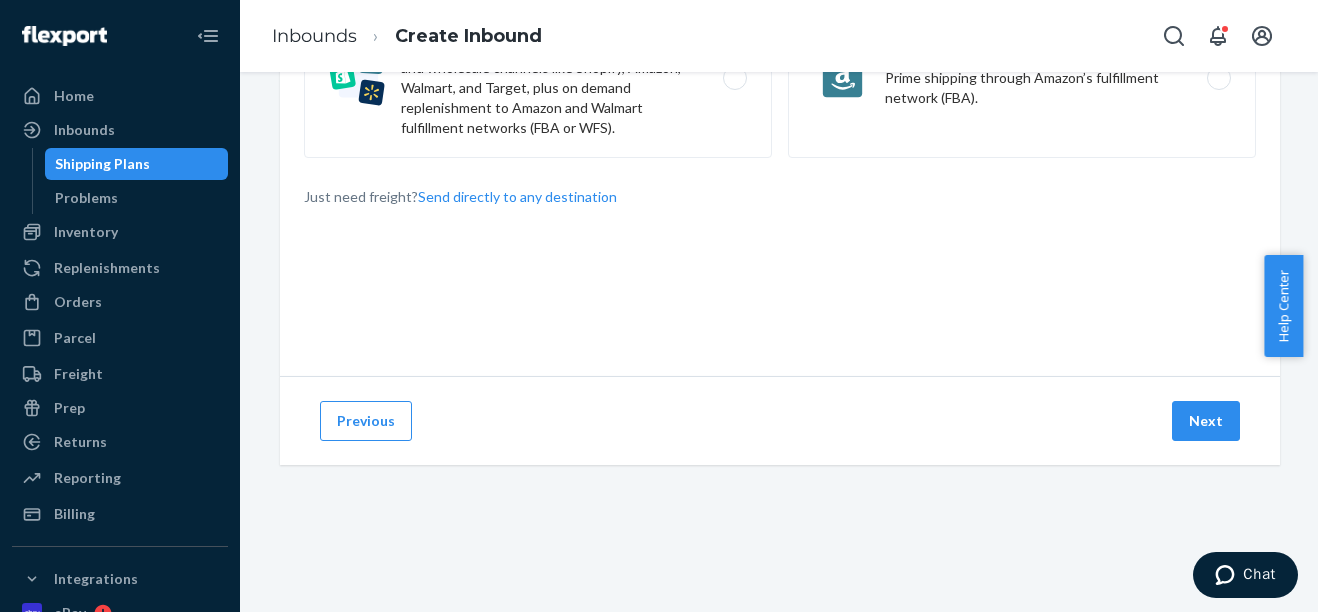 click on "Home Inbounds Shipping Plans Problems Inventory Products Replenishments Orders Ecommerce Orders Wholesale Orders Parcel Parcel orders Integrations Freight Prep Returns All Returns Get Onboarded Reporting Reports Analytics Billing Integrations eBay Wish Walmart Add Integration Fast Tags eBay Fast Tags Walmart Fast Tags Add Fast Tag Settings Talk to Support Help Center Give Feedback Inbounds Create Inbound How do you want orders fulfilled? Select all that apply. Multi-channel fulfillment by Flexport Fast delivery for all your direct-to-consumer and wholesale channels like Shopify, Amazon, Walmart, and Target, plus on demand replenishment to Amazon and Walmart fulfillment networks (FBA or WFS). Fulfillment by Amazon Prime shipping through Amazon’s fulfillment network (FBA). Just need freight? Send directly to any destination Previous Next
×" at bounding box center (659, 306) 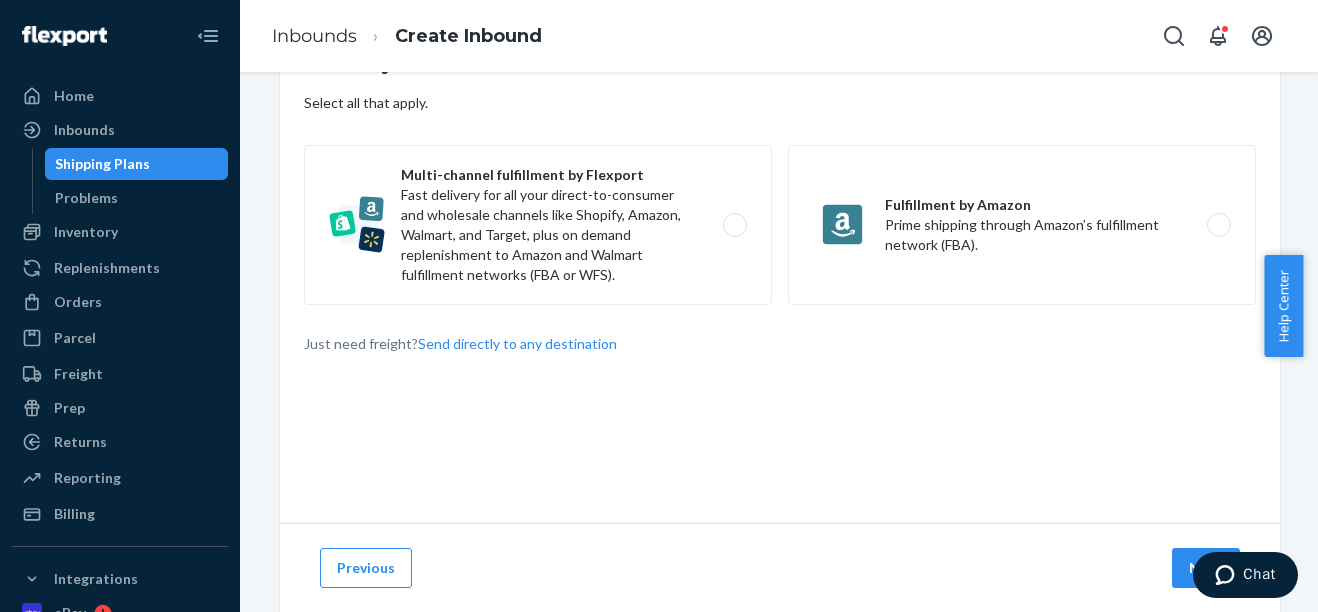 scroll, scrollTop: 78, scrollLeft: 0, axis: vertical 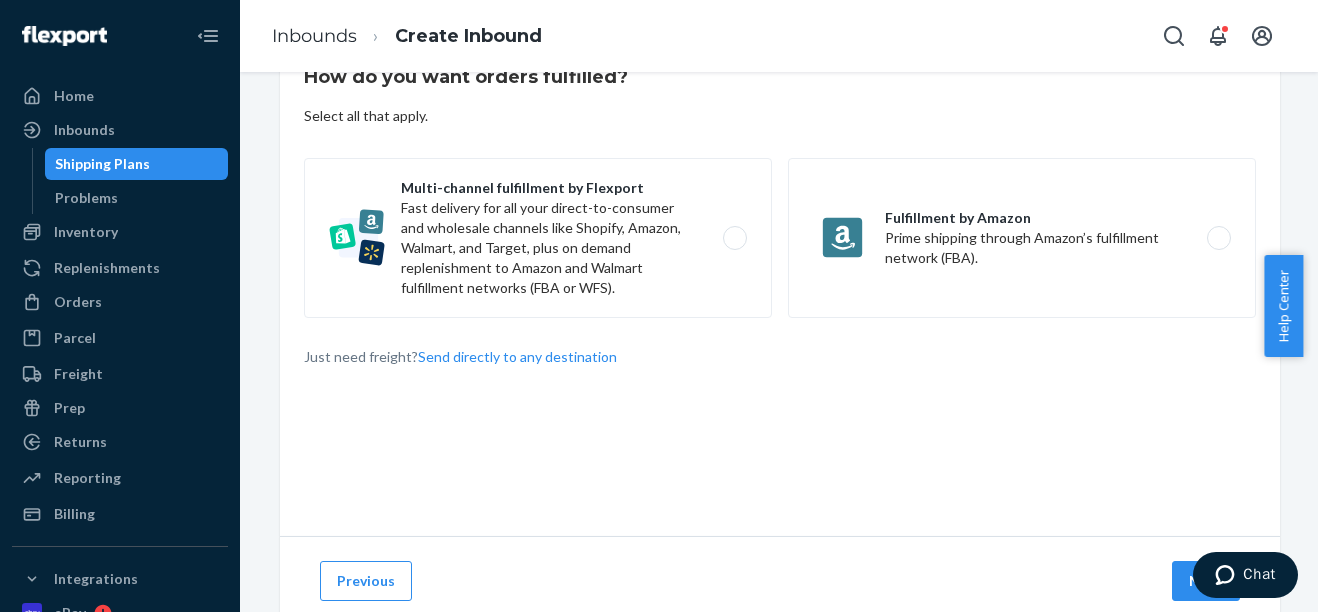 click on "How do you want orders fulfilled? Select all that apply. Multi-channel fulfillment by Flexport Fast delivery for all your direct-to-consumer and wholesale channels like Shopify, Amazon, Walmart, and Target, plus on demand replenishment to Amazon and Walmart fulfillment networks (FBA or WFS). Fulfillment by Amazon Prime shipping through Amazon’s fulfillment network (FBA). Just need freight? Send directly to any destination" at bounding box center (780, 280) 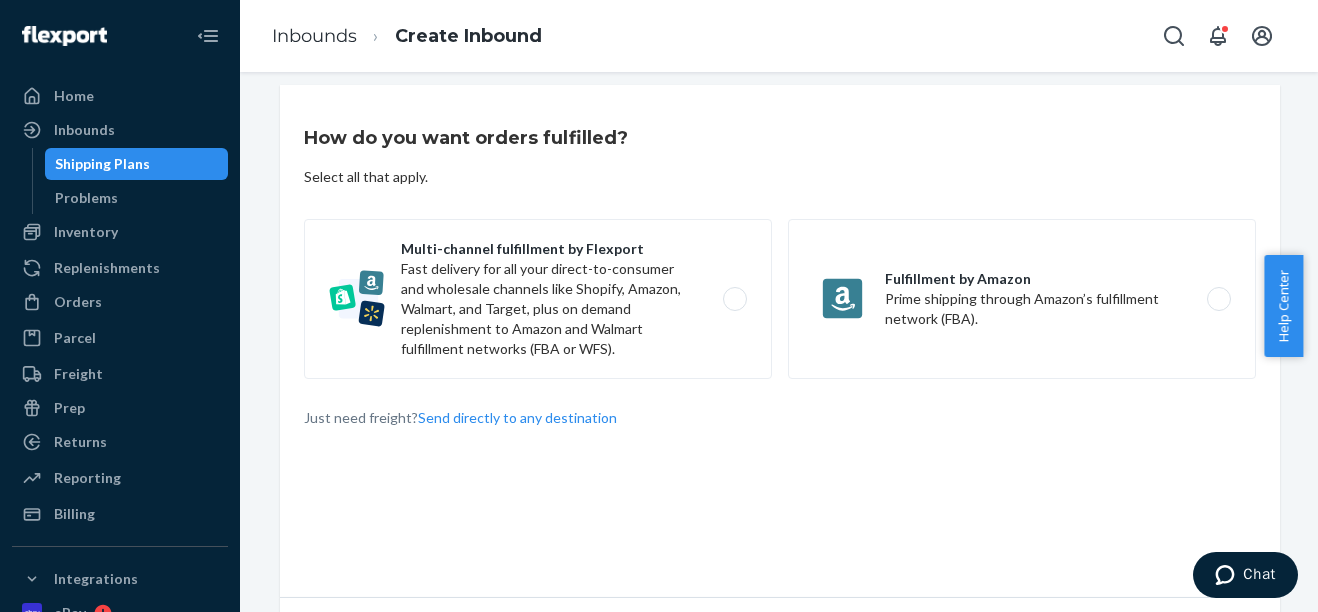 scroll, scrollTop: 20, scrollLeft: 0, axis: vertical 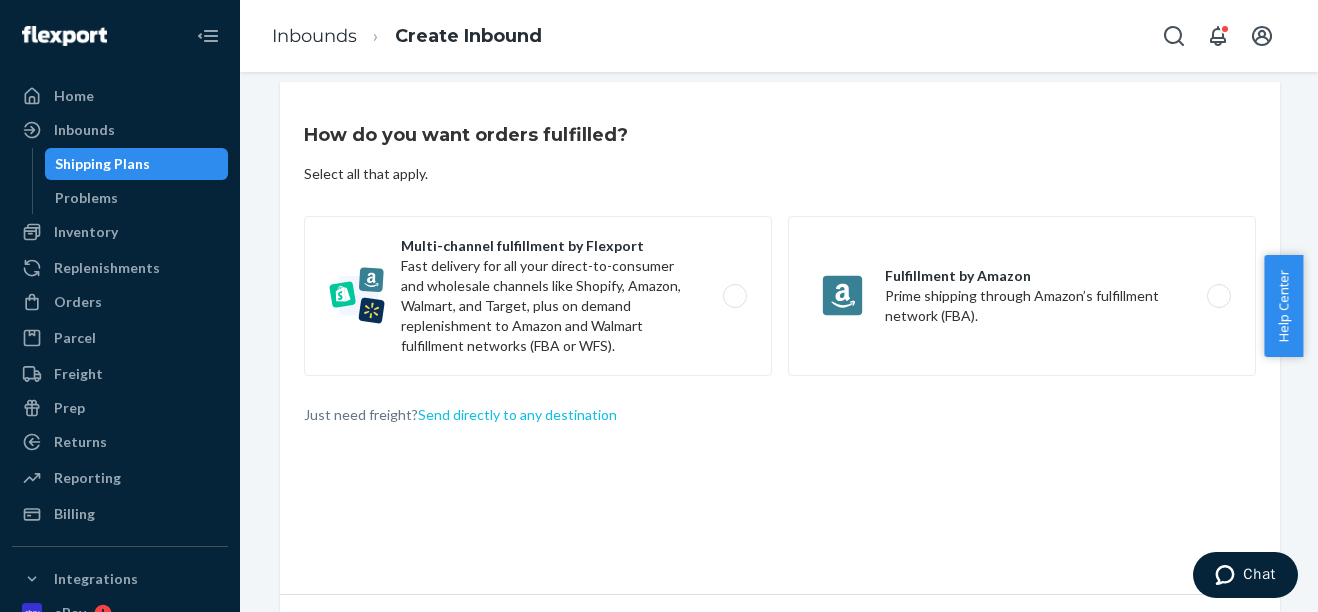 click on "Send directly to any destination" at bounding box center [517, 415] 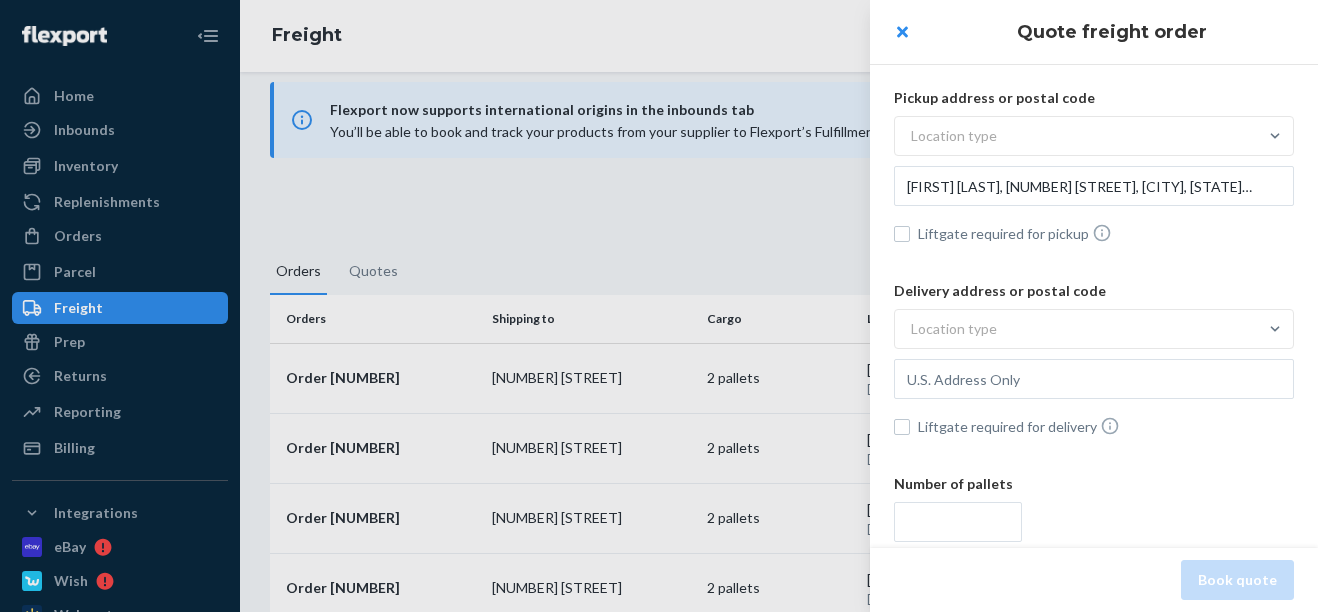 scroll, scrollTop: 0, scrollLeft: 0, axis: both 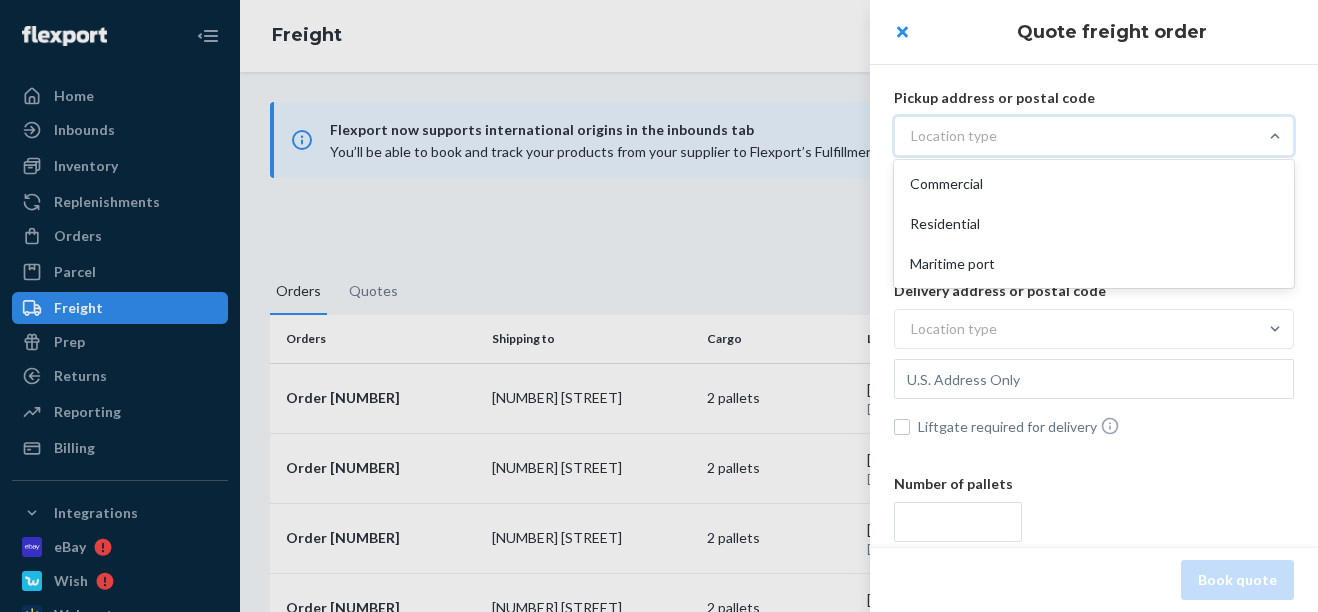 click on "Location type" at bounding box center (1076, 136) 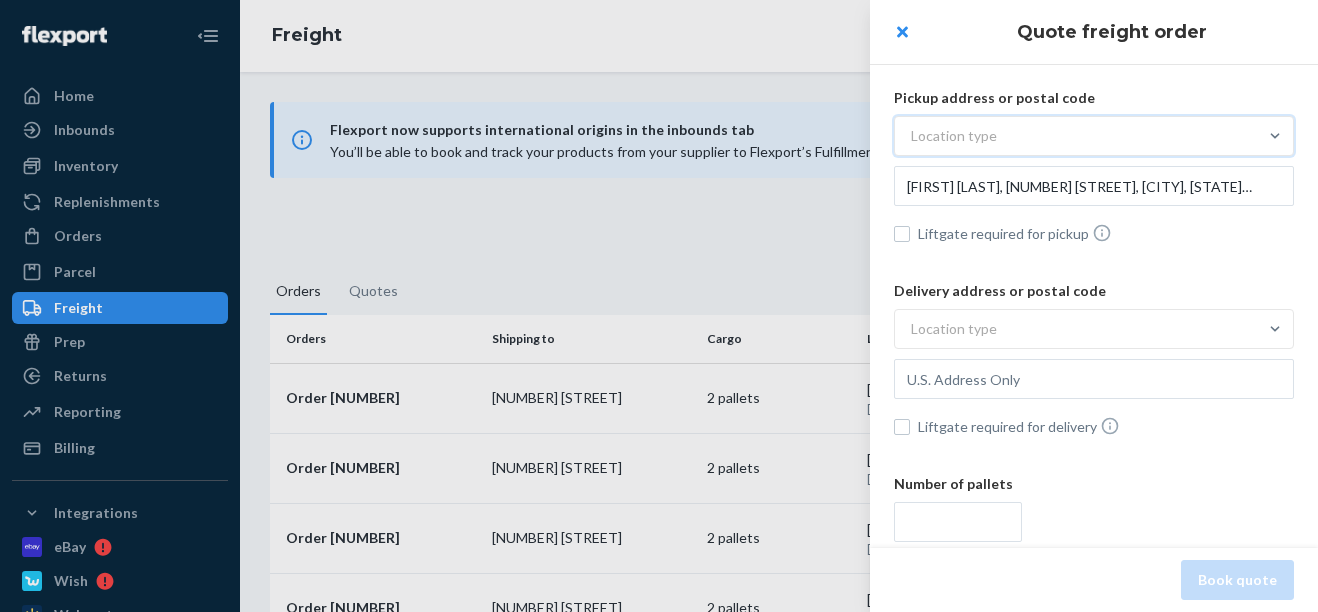 click on "Location type" at bounding box center [1076, 136] 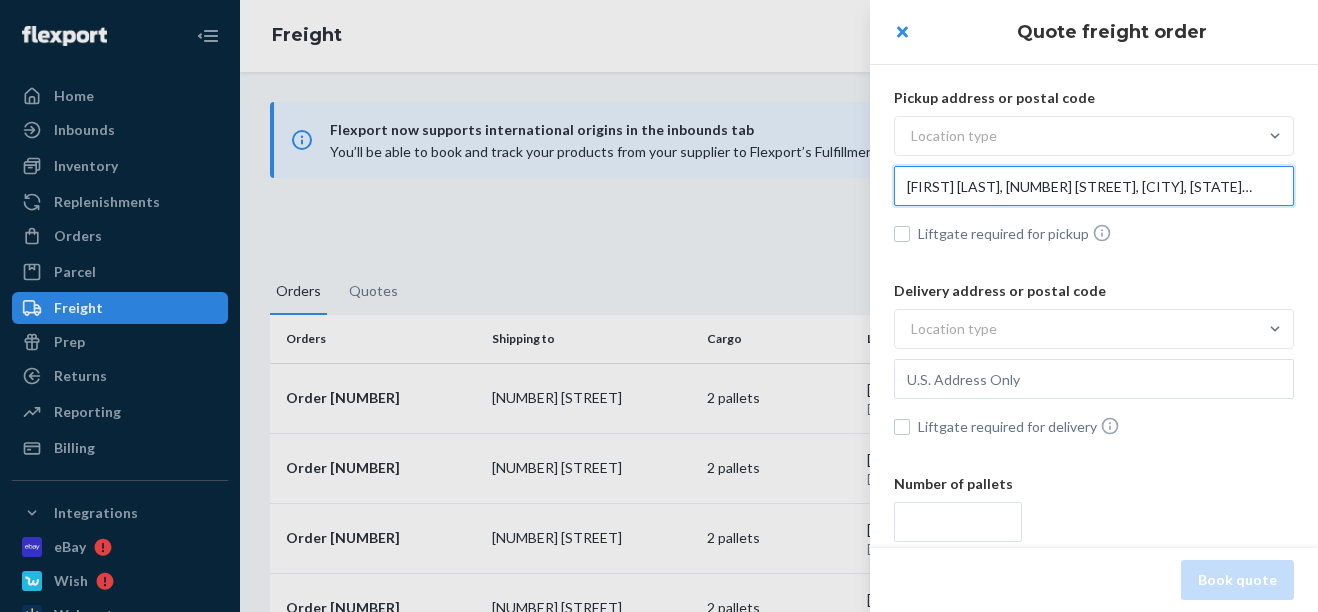 click on "[FIRST] [LAST], [NUMBER] [STREET], [CITY], [STATE], [POSTAL_CODE], [COUNTRY]" at bounding box center [1094, 186] 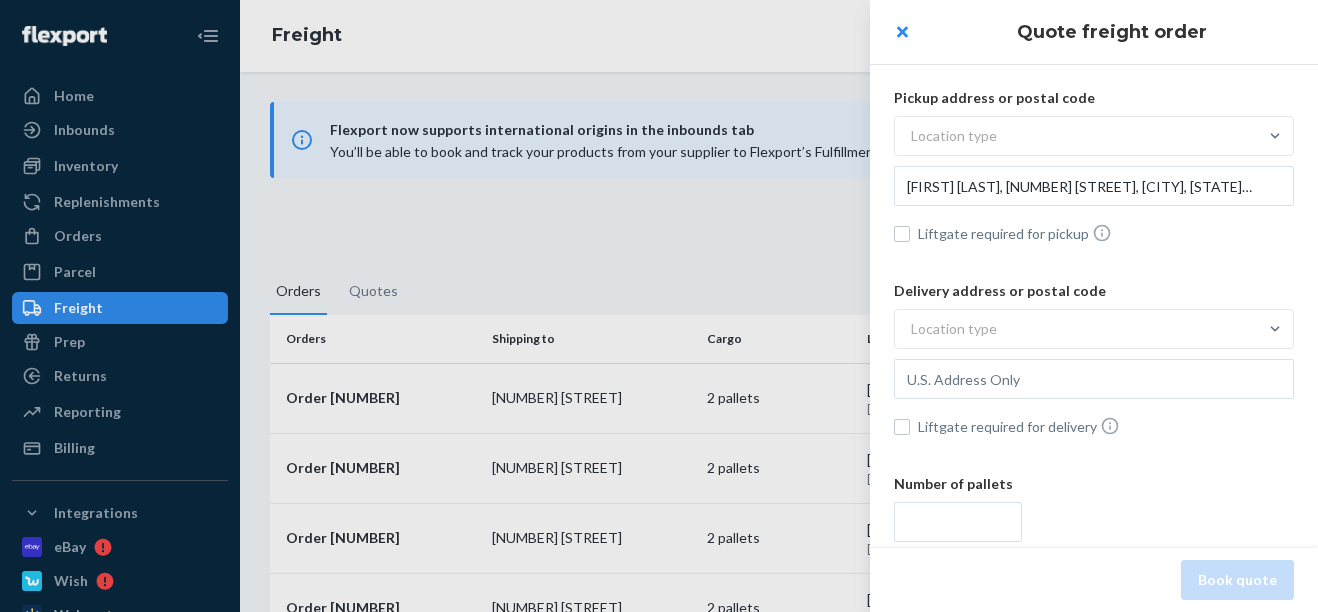 click on "Liftgate required for pickup" at bounding box center [1106, 233] 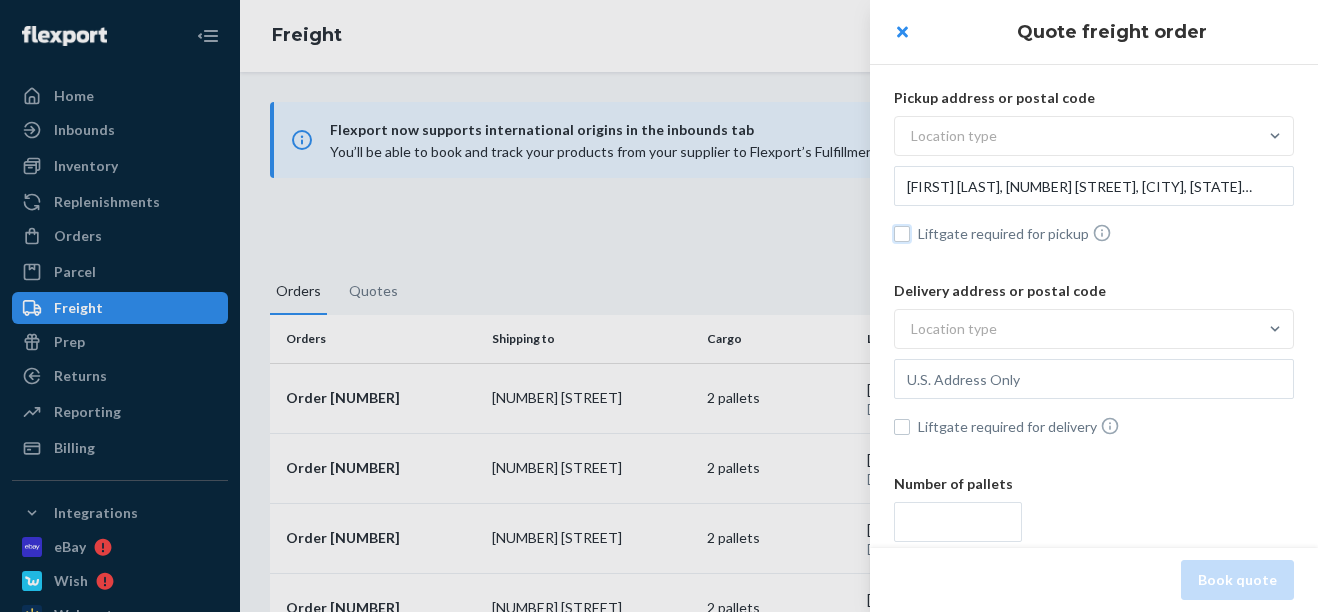 click on "Liftgate required for pickup" at bounding box center (902, 234) 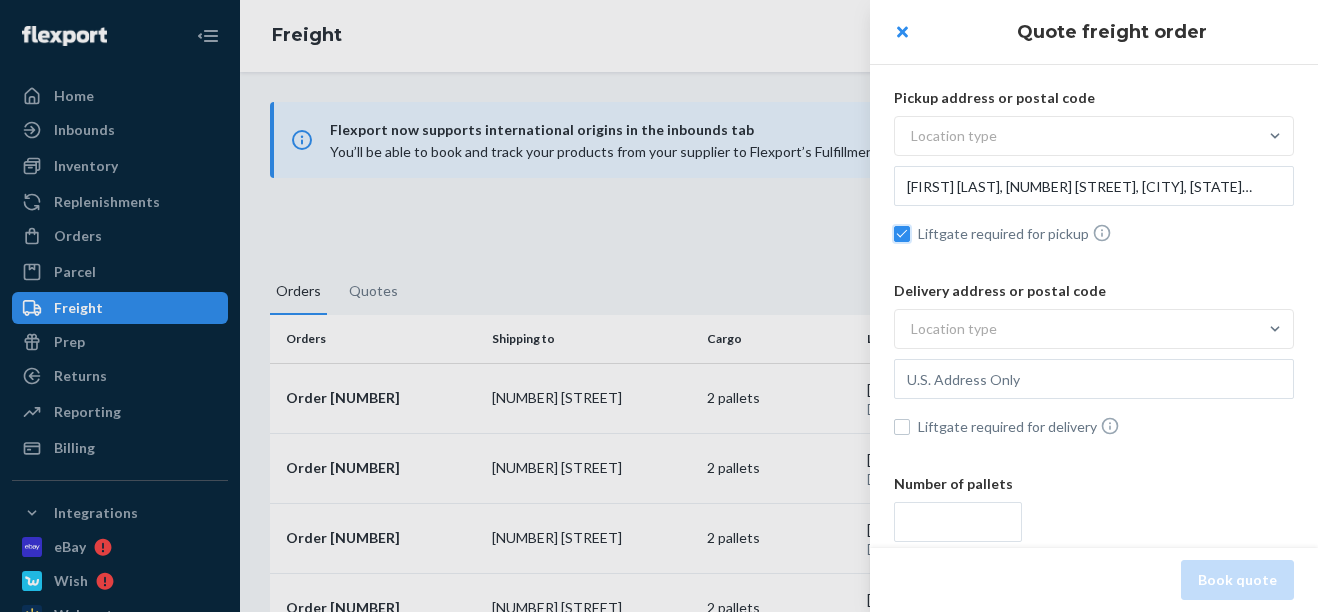 checkbox on "true" 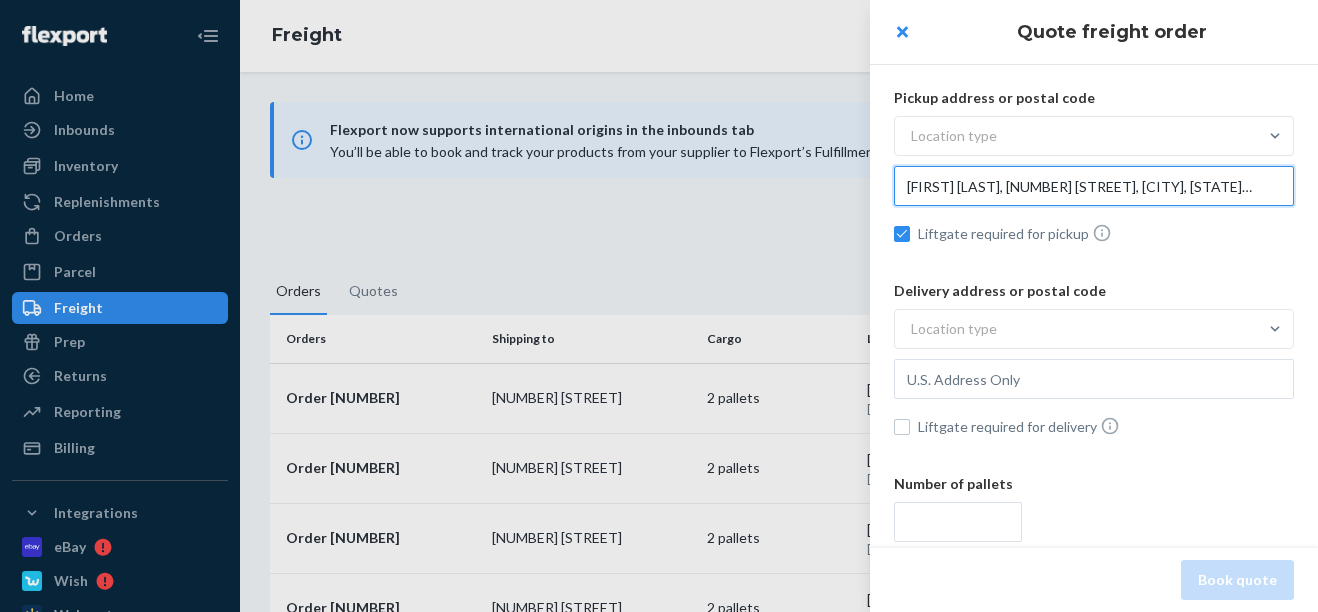 click on "[FIRST] [LAST], [NUMBER] [STREET], [CITY], [STATE], [POSTAL_CODE], [COUNTRY]" at bounding box center [1094, 186] 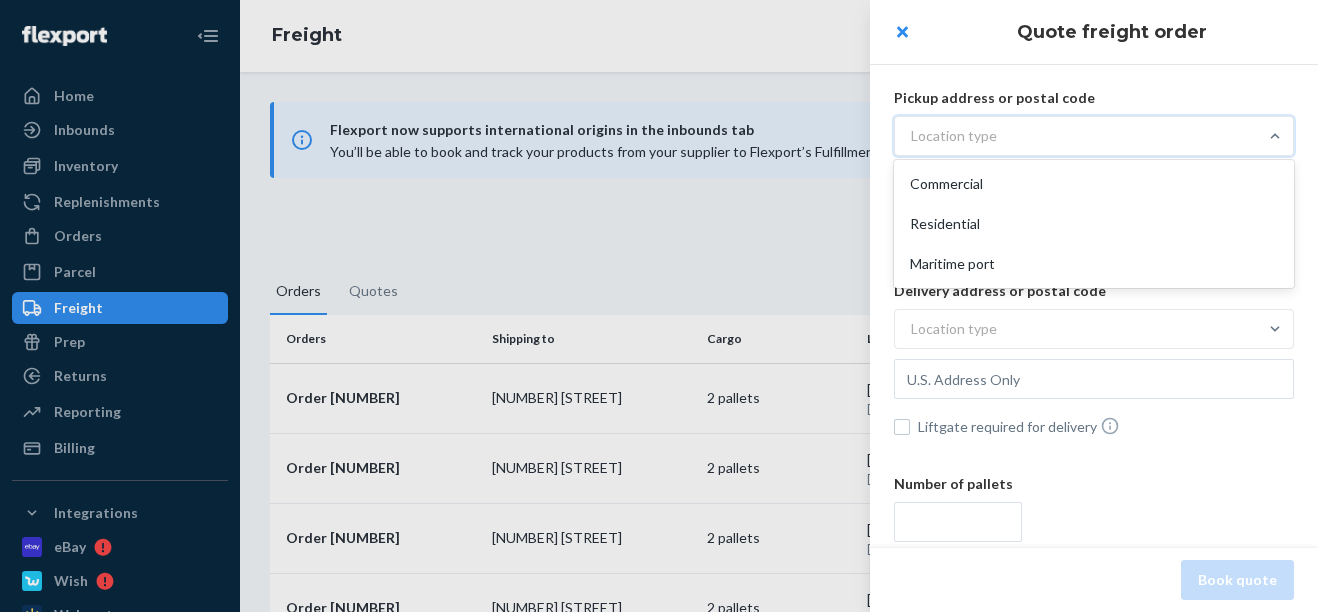 click on "Location type" at bounding box center [1076, 136] 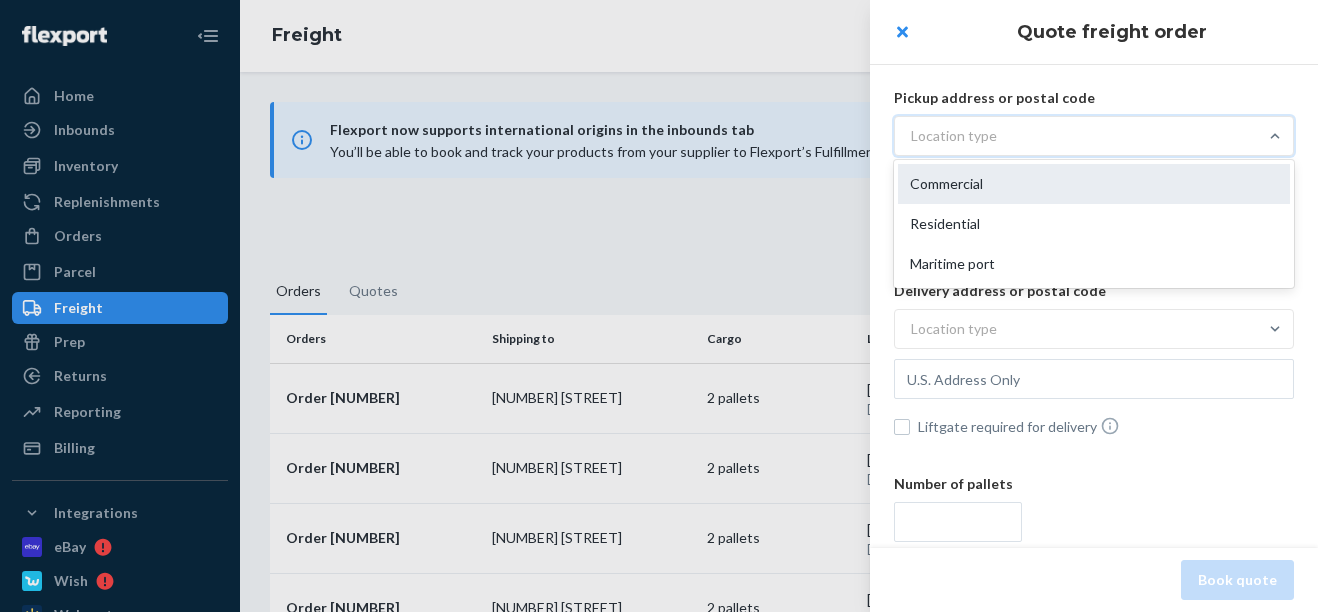 click on "Commercial" at bounding box center [1094, 184] 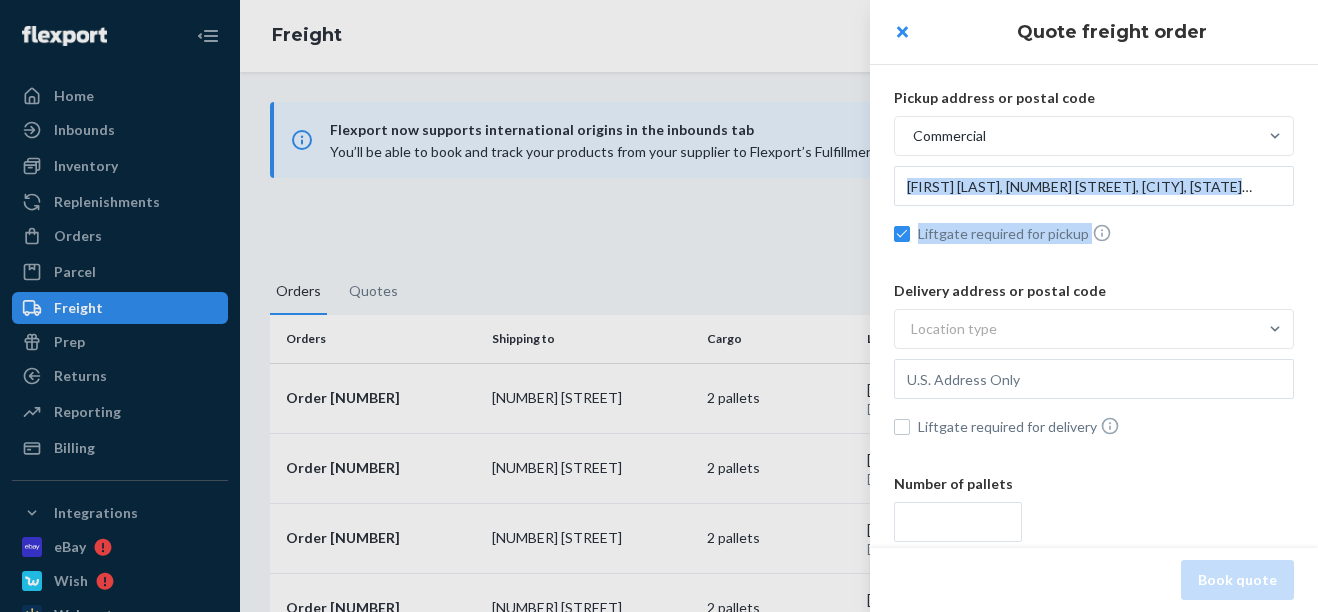 drag, startPoint x: 1300, startPoint y: 184, endPoint x: 1286, endPoint y: 232, distance: 50 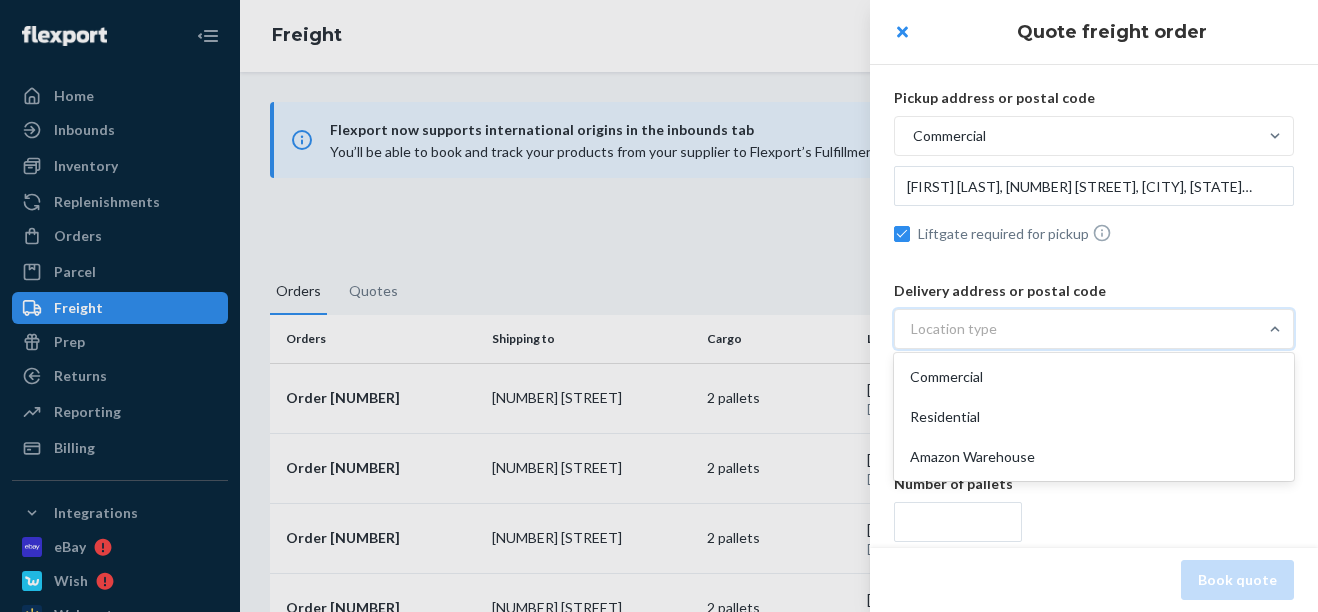 click on "Location type" at bounding box center [1076, 329] 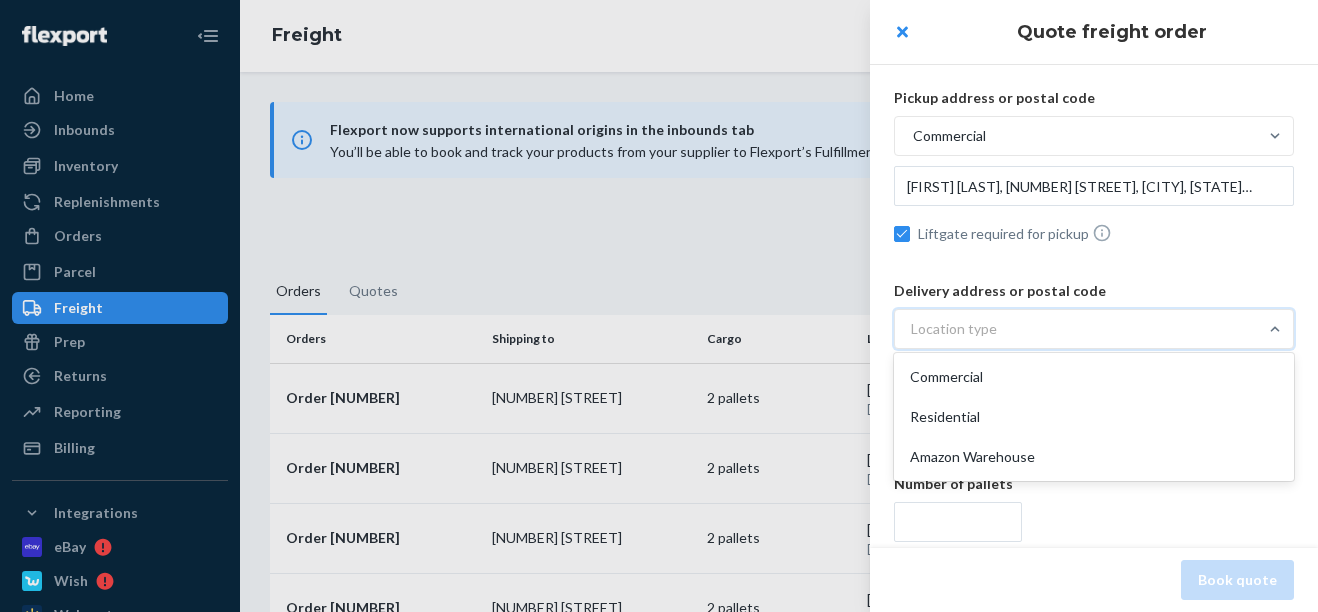 click on "option Commercial focused, 1 of 3. 3 results available. Use Up and Down to choose options, press Enter to select the currently focused option, press Escape to exit the menu, press Tab to select the option and exit the menu. Location type Commercial Residential Amazon Warehouse" at bounding box center [812, 329] 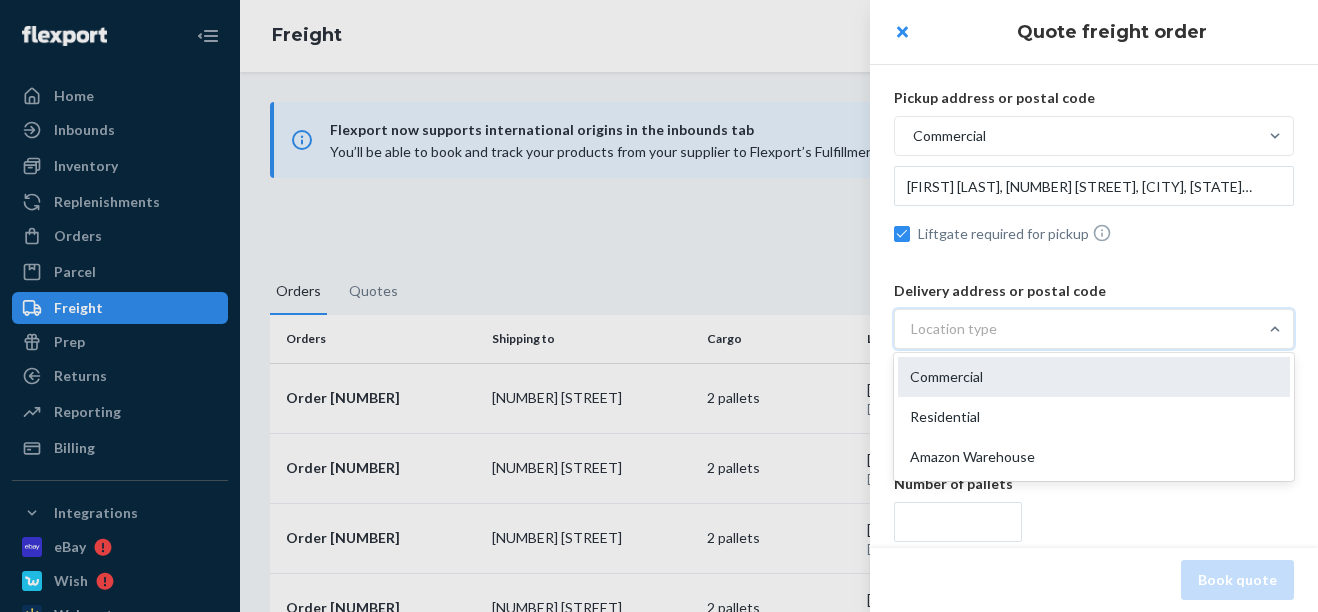 click on "Commercial" at bounding box center [1094, 377] 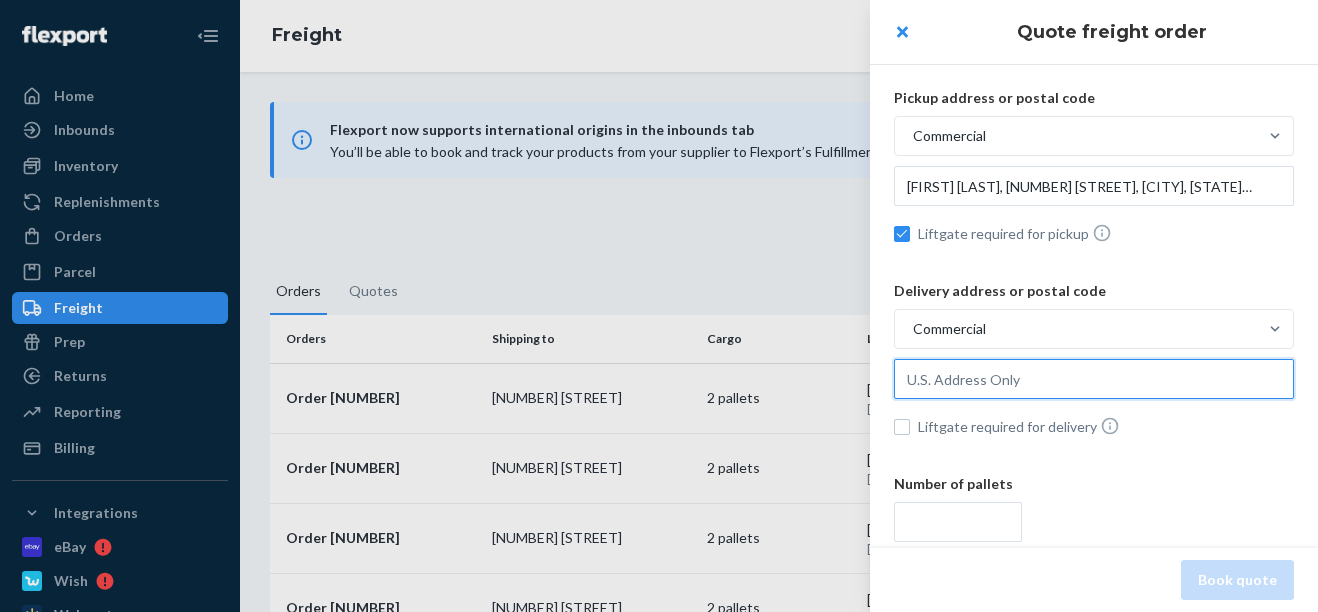 click at bounding box center (1094, 186) 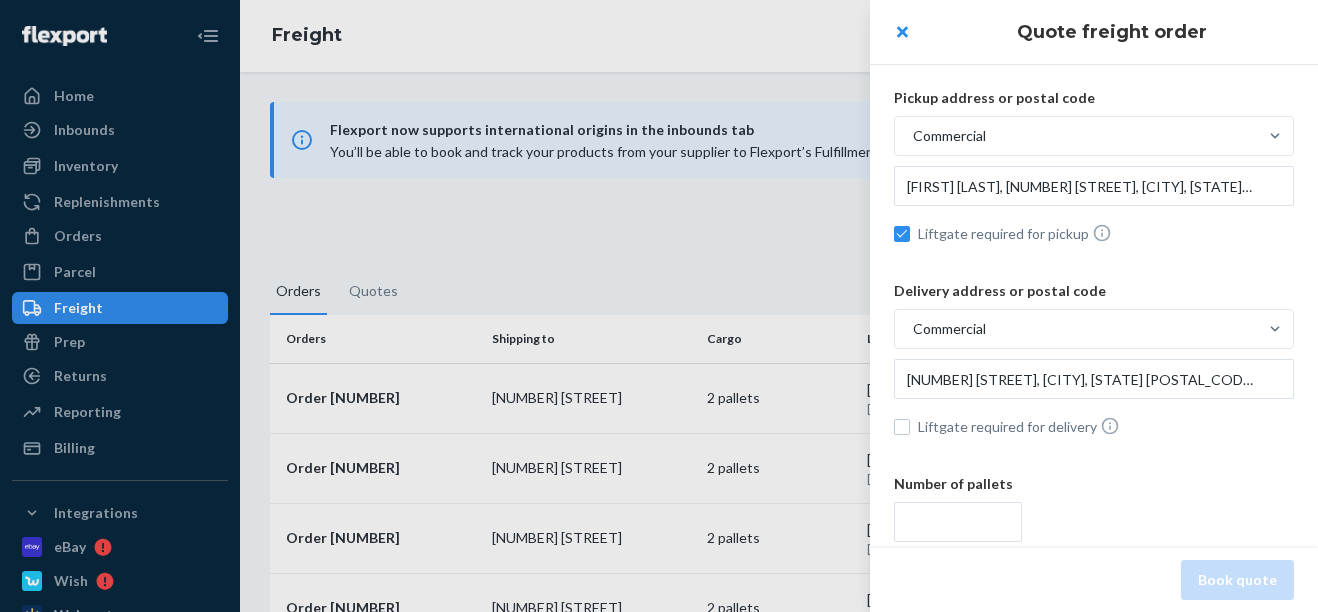 type on "[NUMBER] [STREET], [CITY], [STATE], [POSTAL_CODE], [COUNTRY]" 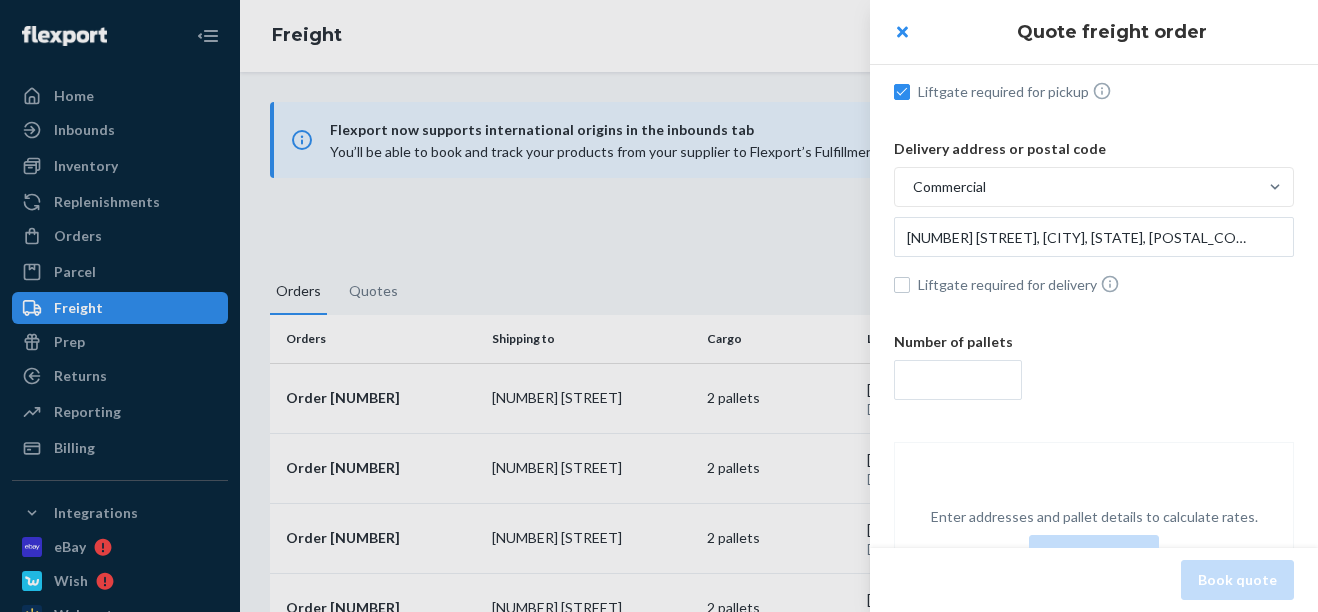 scroll, scrollTop: 222, scrollLeft: 0, axis: vertical 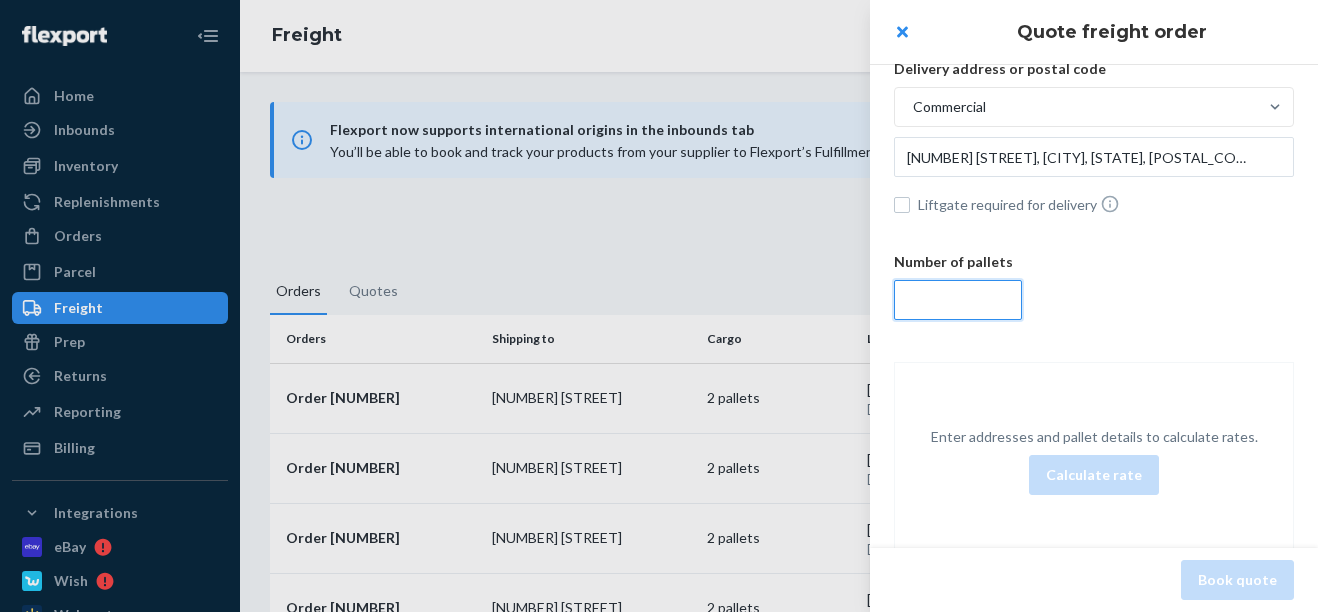 click at bounding box center (958, 300) 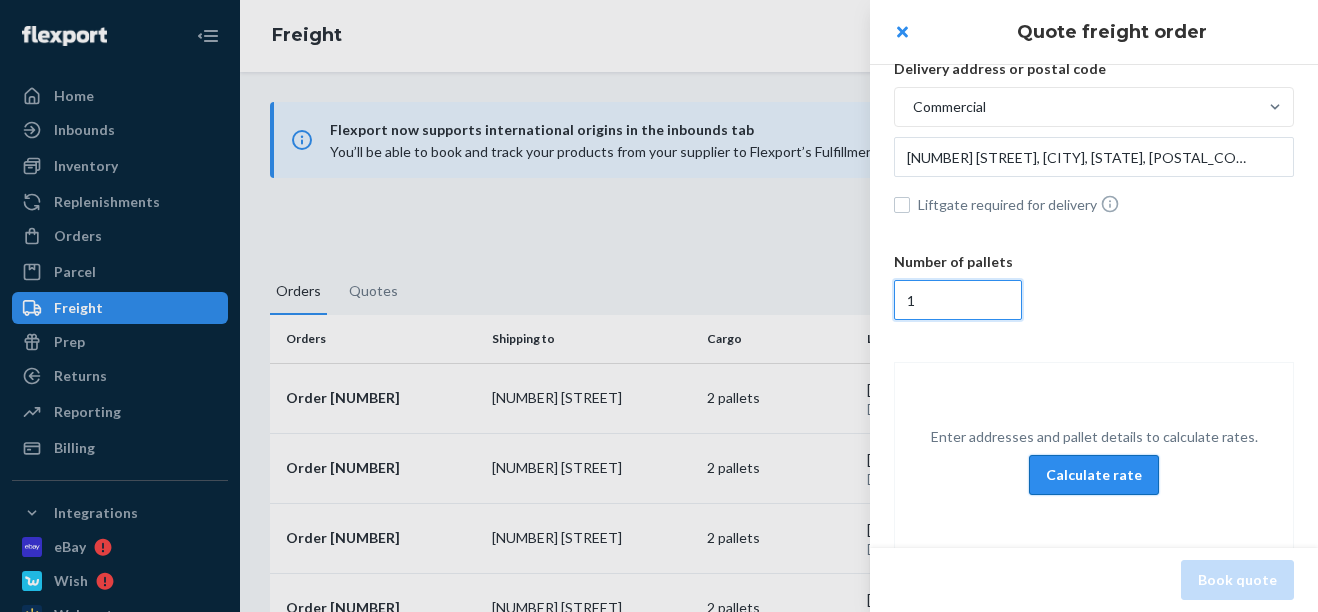 type on "1" 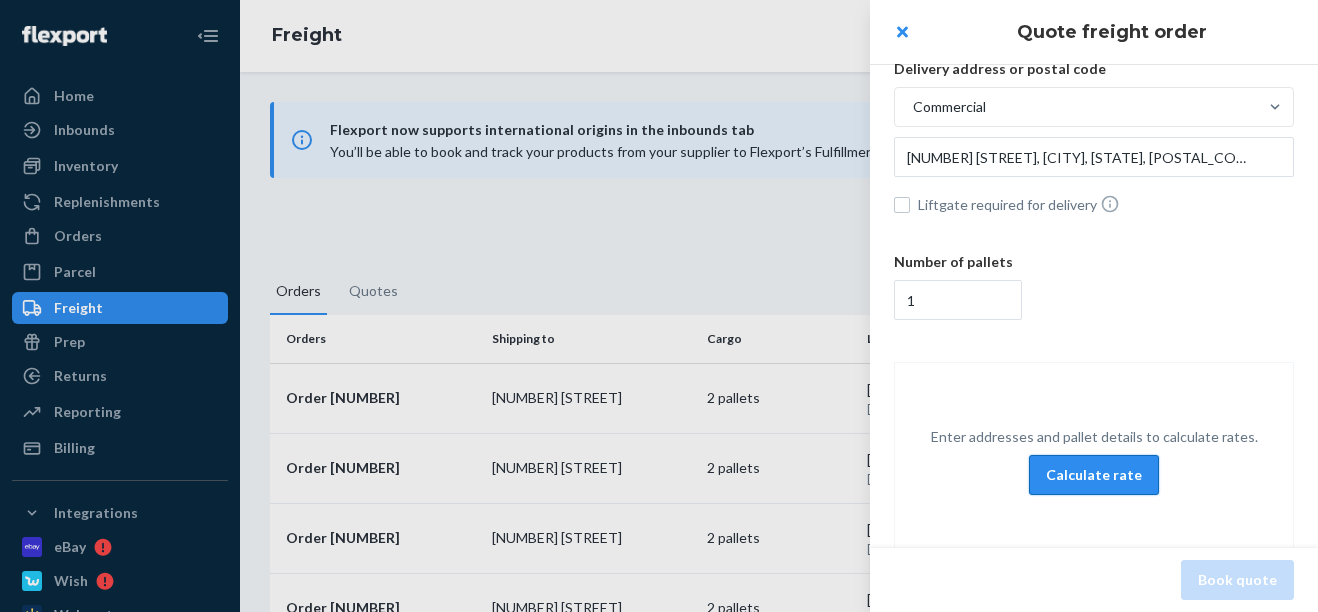 click on "Calculate rate" at bounding box center [1094, 475] 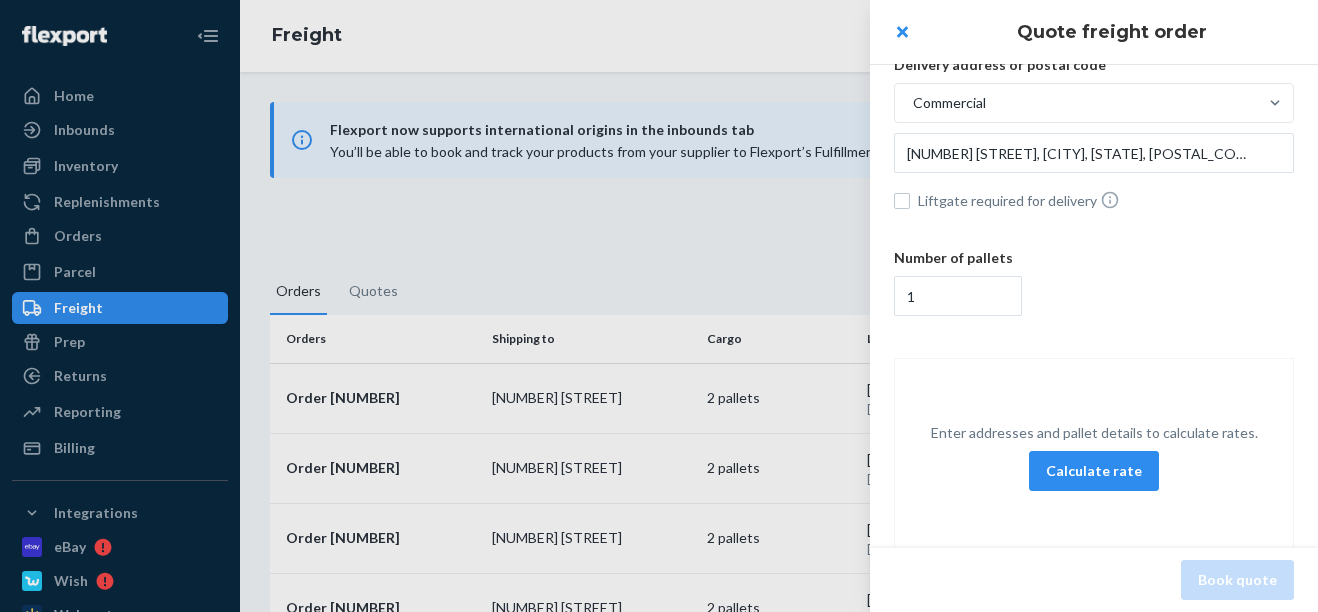 scroll, scrollTop: 274, scrollLeft: 0, axis: vertical 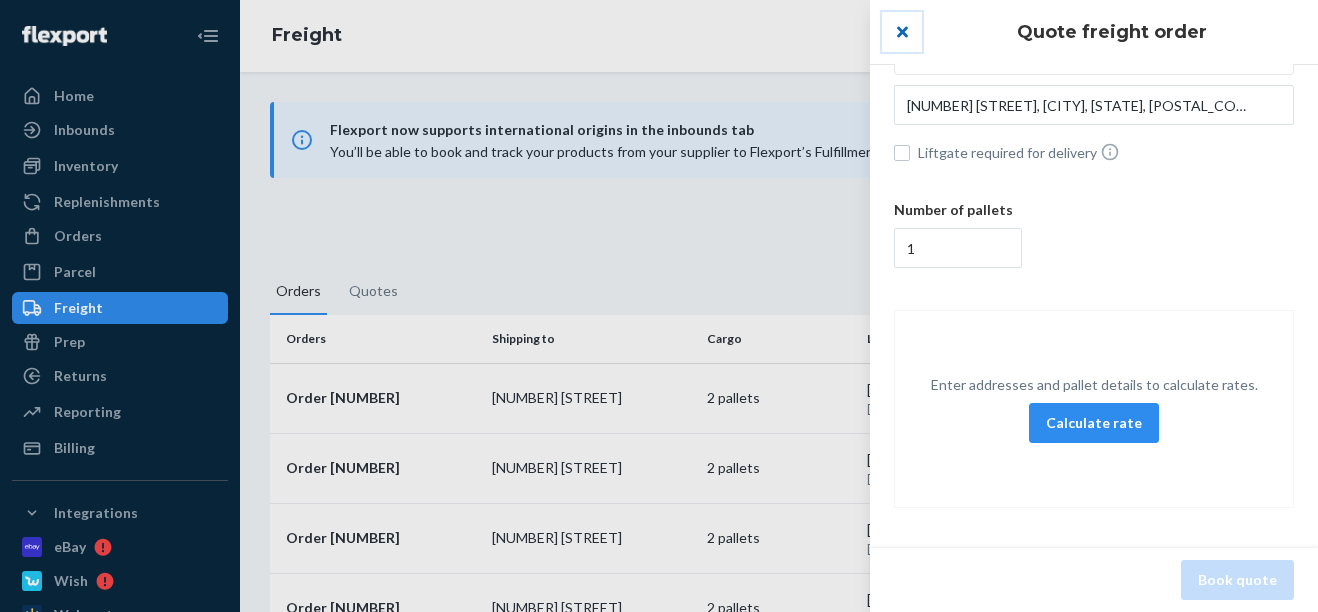 click at bounding box center [902, 32] 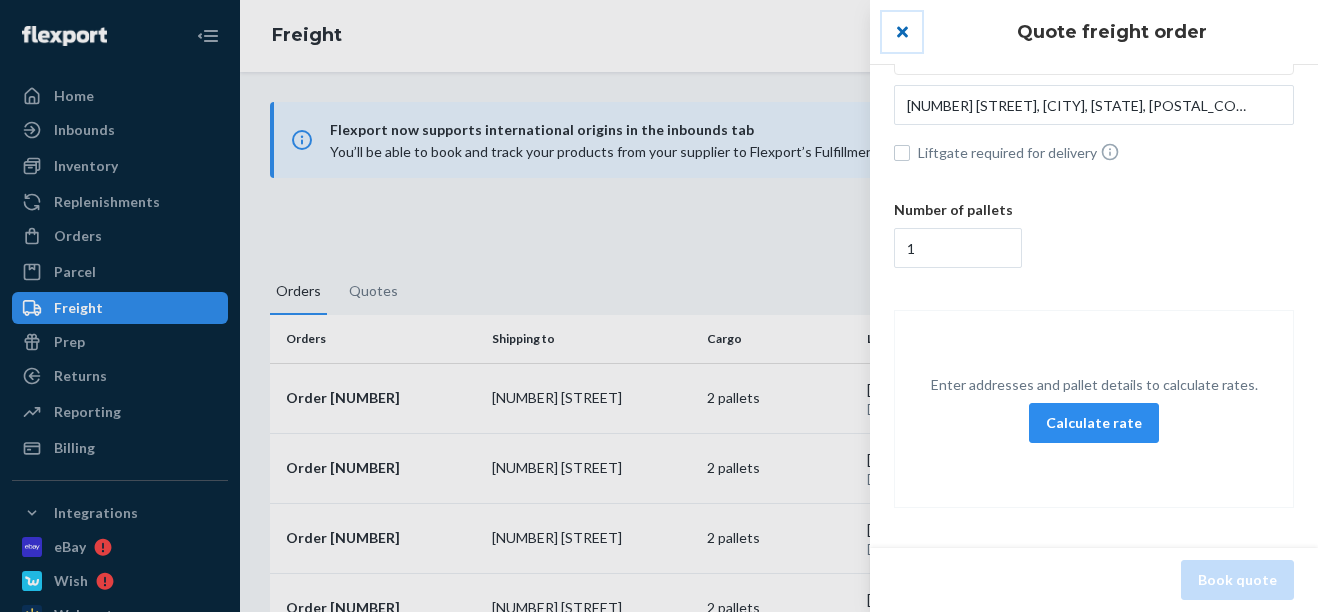 type 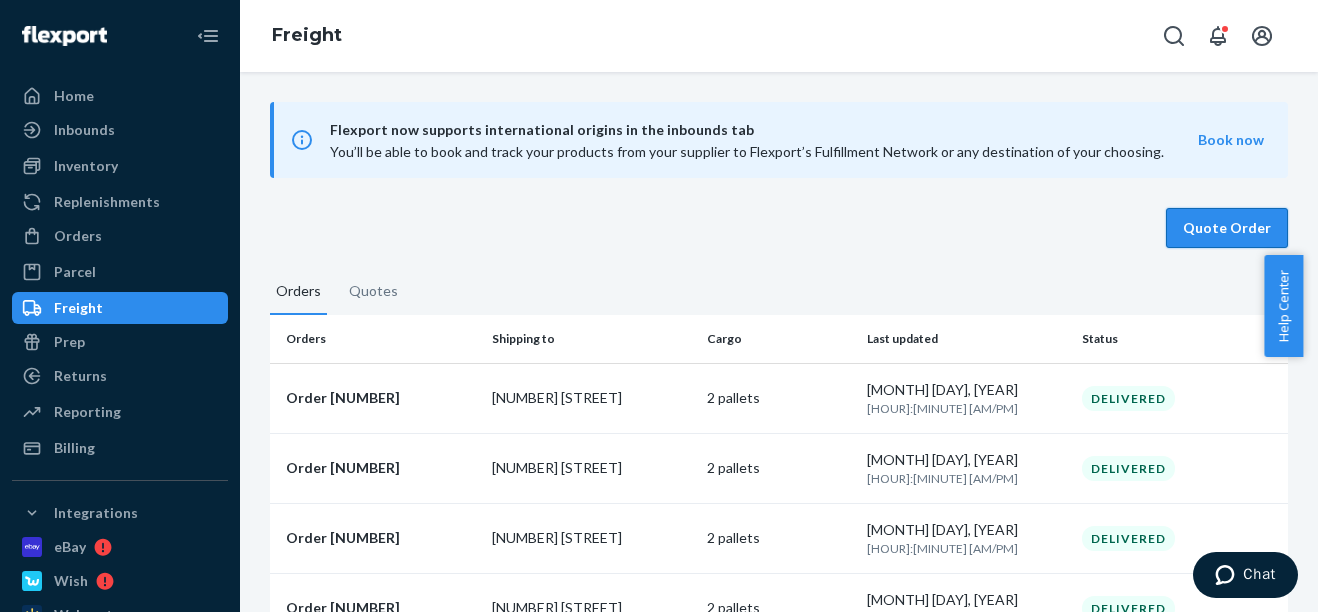 click on "Quote Order" at bounding box center (1227, 228) 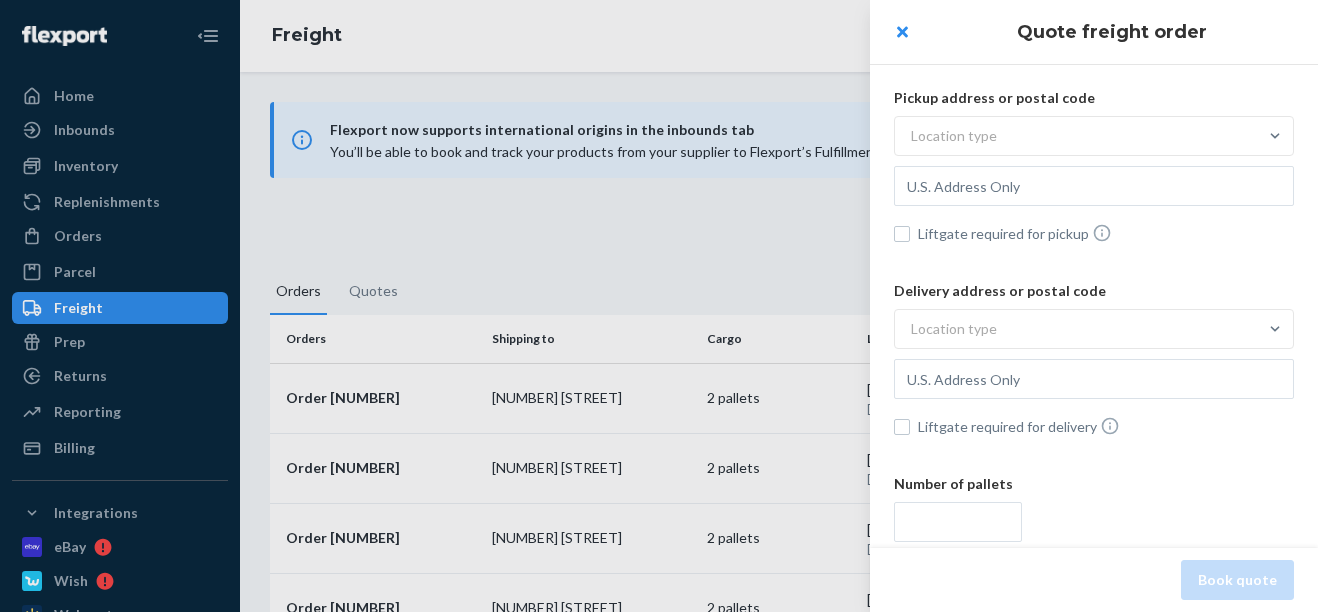 click on "Location type" at bounding box center [1076, 136] 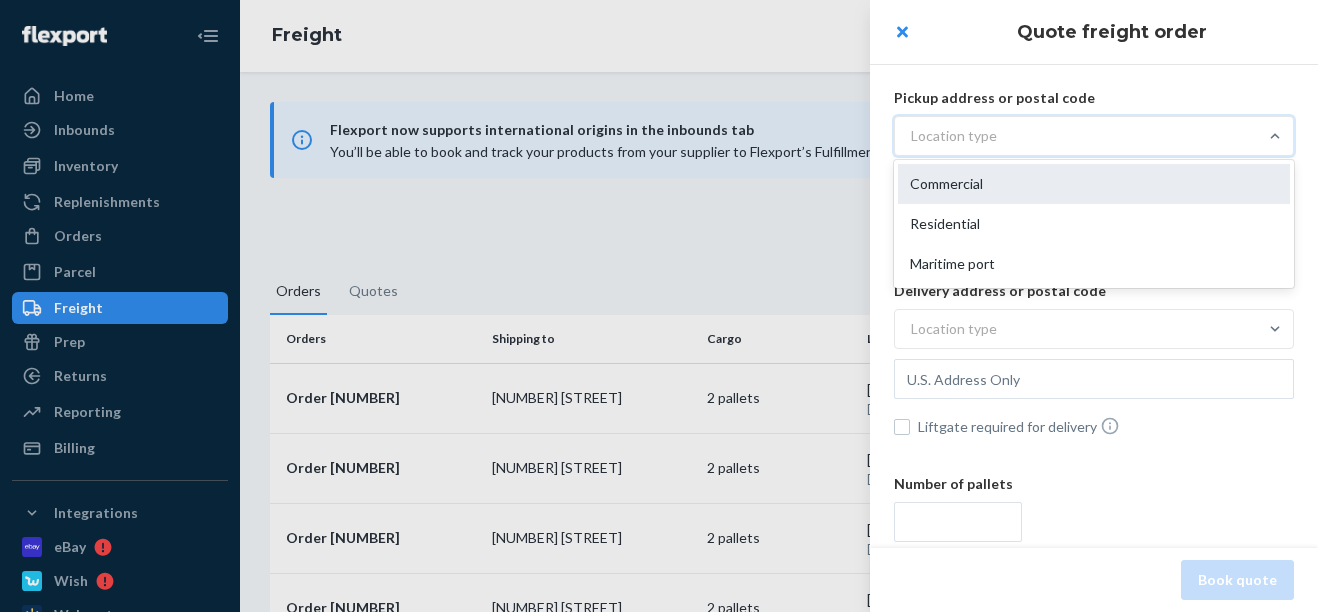 click on "Commercial" at bounding box center (1094, 184) 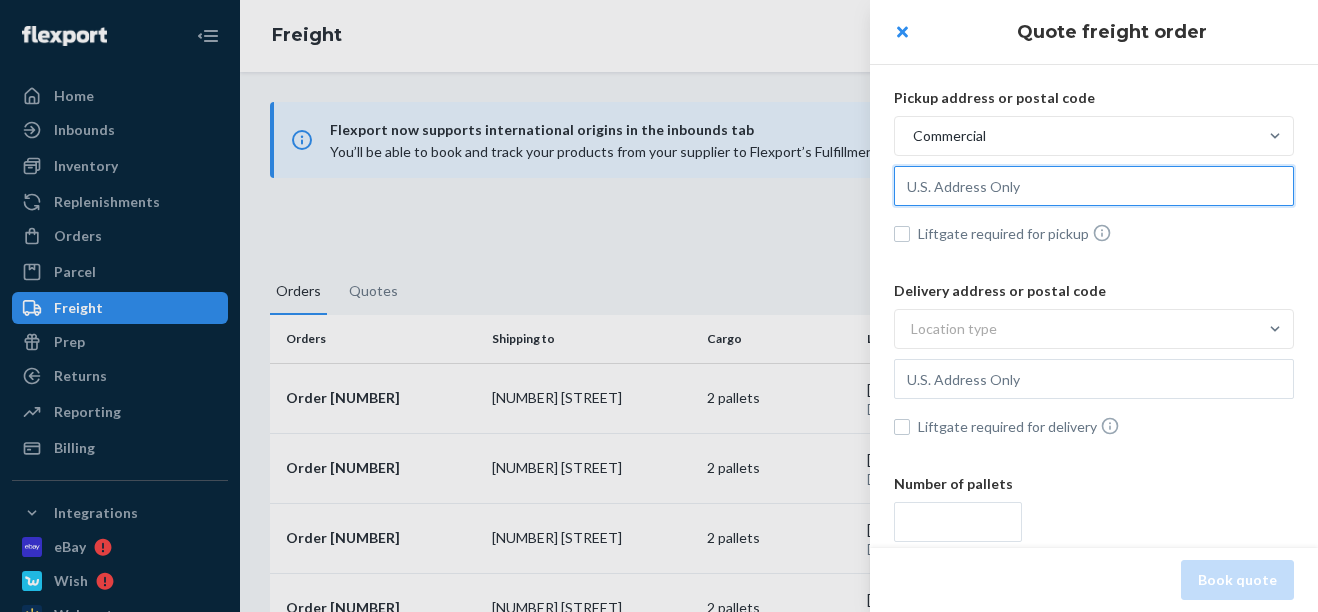 click at bounding box center [1094, 186] 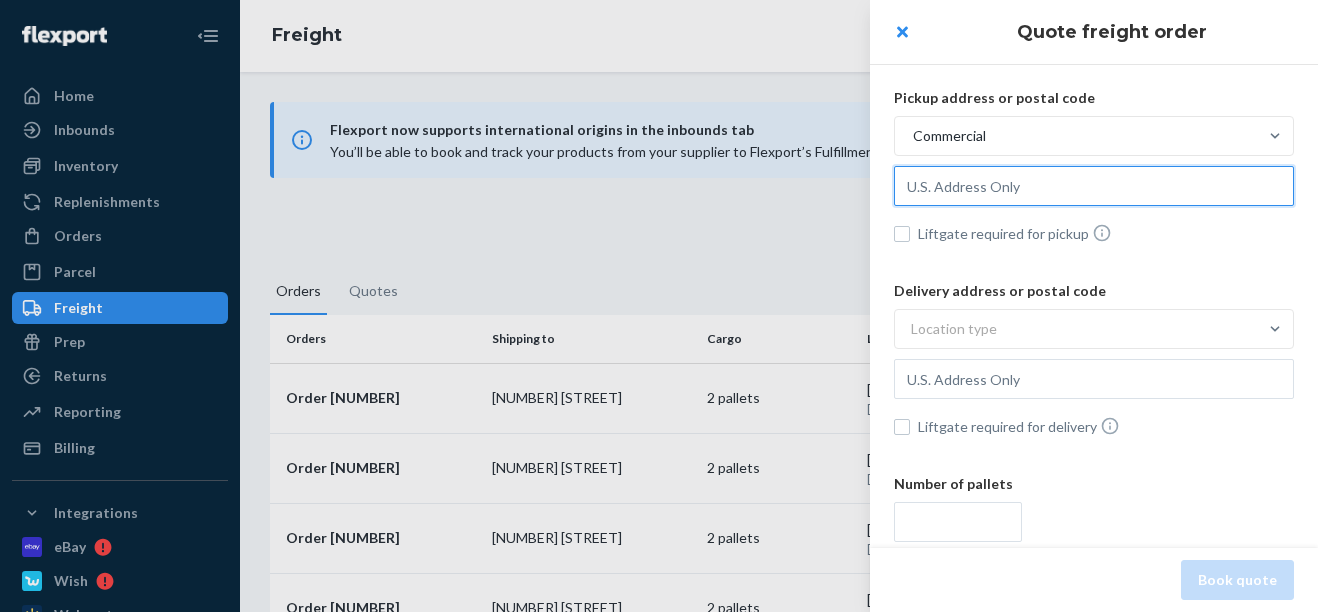 type on "k" 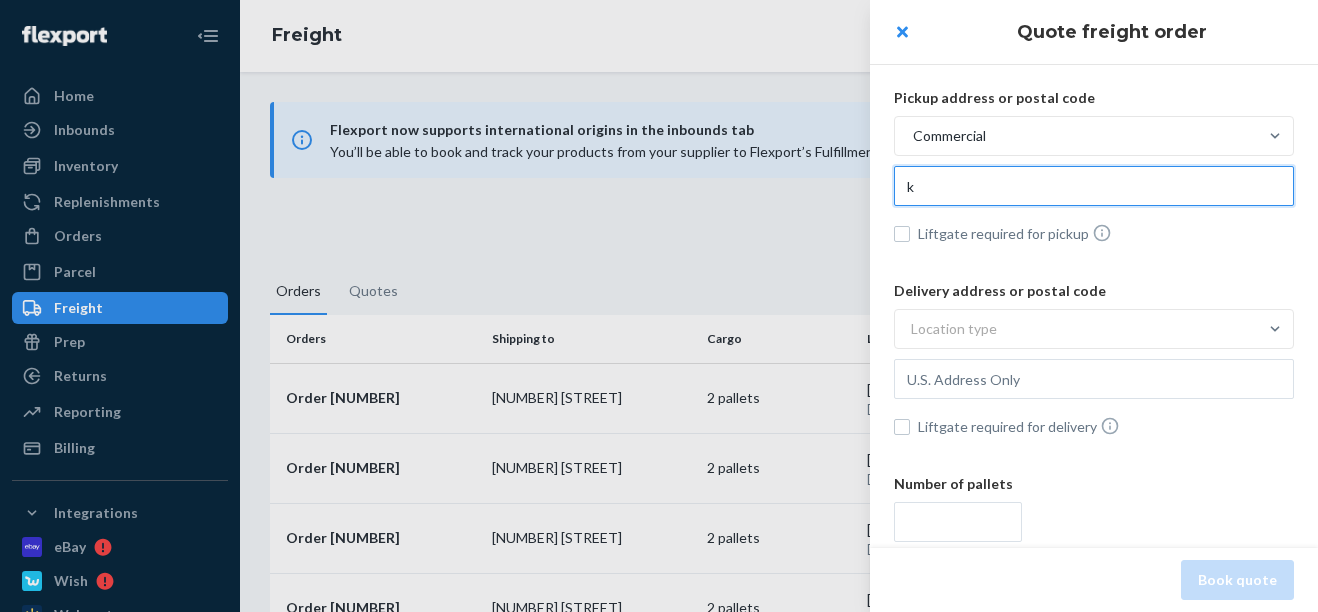 type 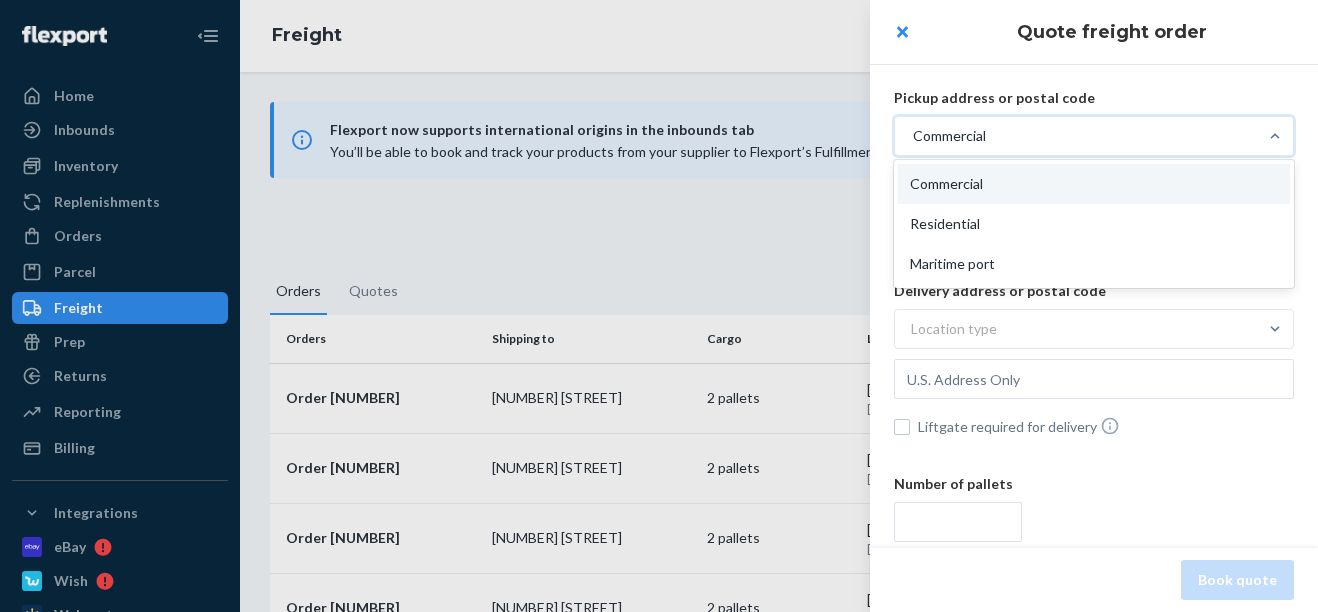 click on "Commercial" at bounding box center [1076, 136] 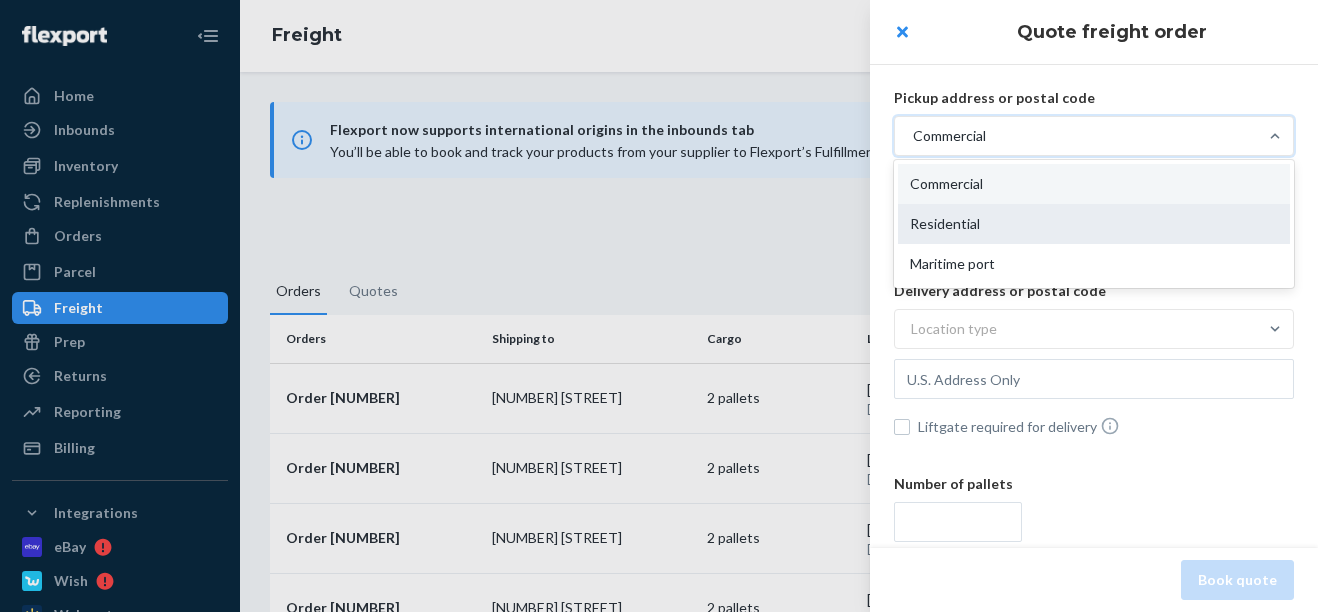 click on "Residential" at bounding box center (1094, 224) 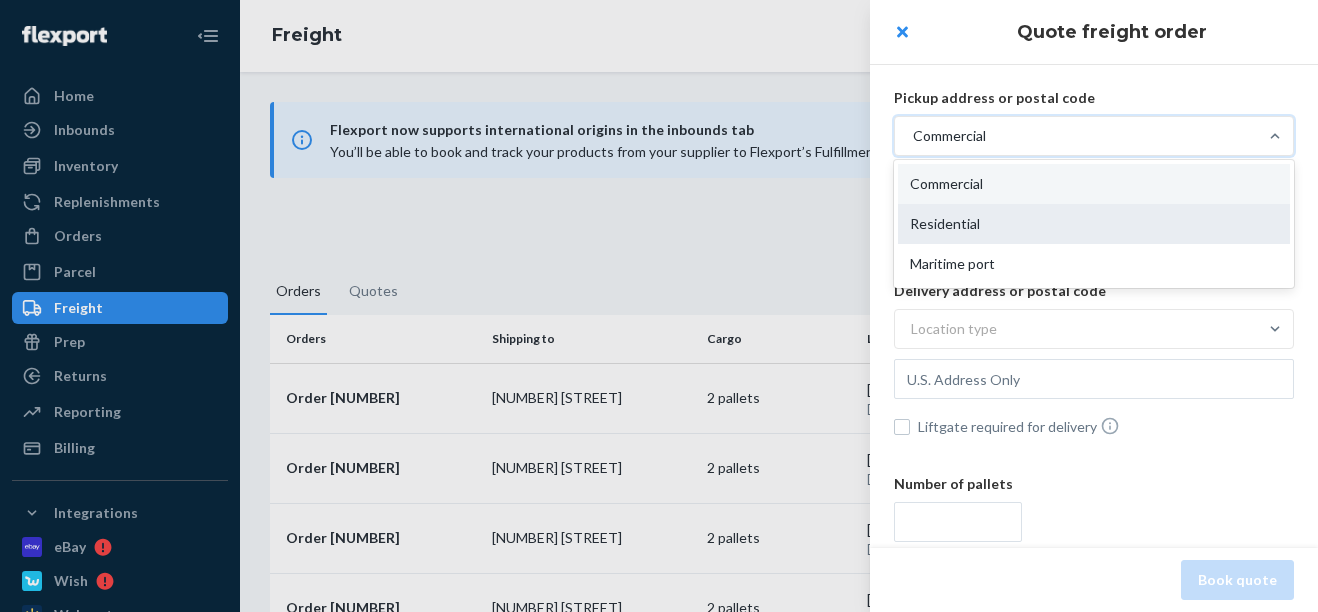 click on "option Commercial, selected.    option Residential focused, 2 of 3. 3 results available. Use Up and Down to choose options, press Enter to select the currently focused option, press Escape to exit the menu, press Tab to select the option and exit the menu. Commercial Commercial Residential Maritime port" at bounding box center [812, 136] 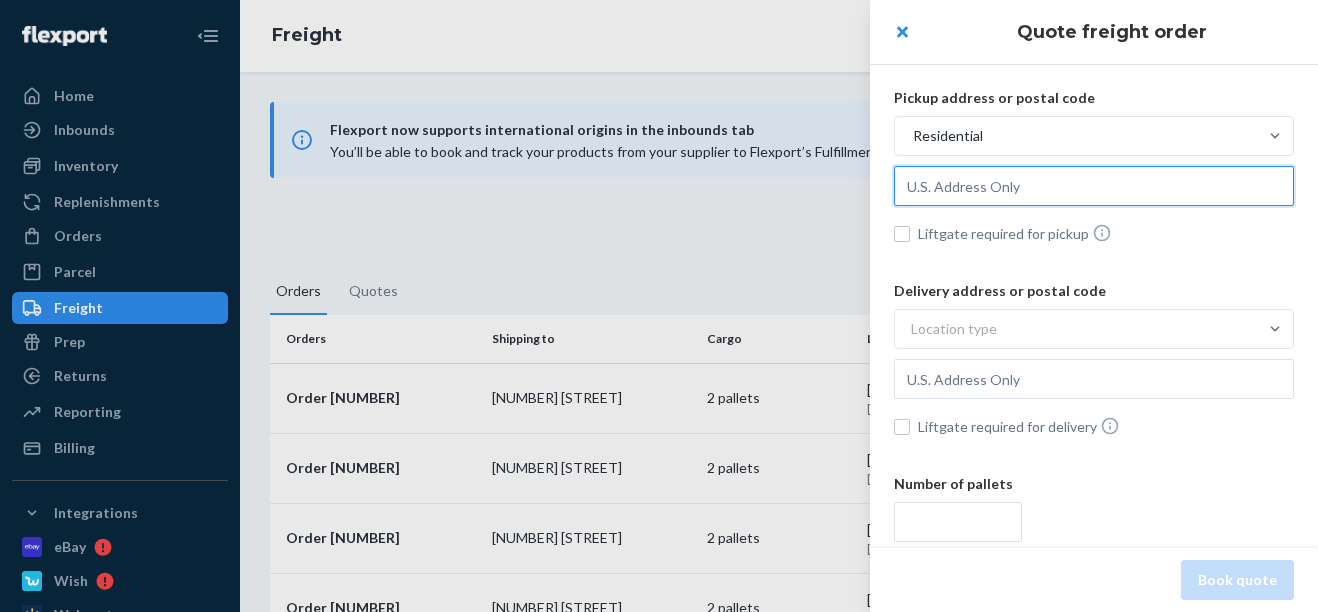click at bounding box center [1094, 186] 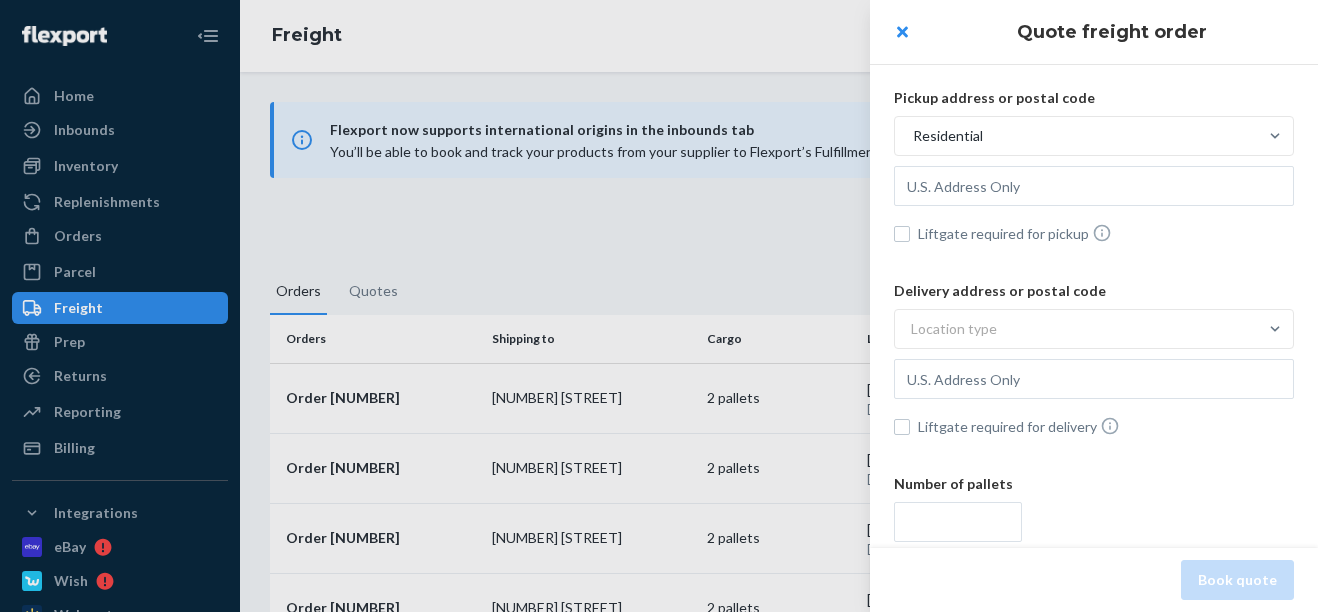 click at bounding box center (659, 306) 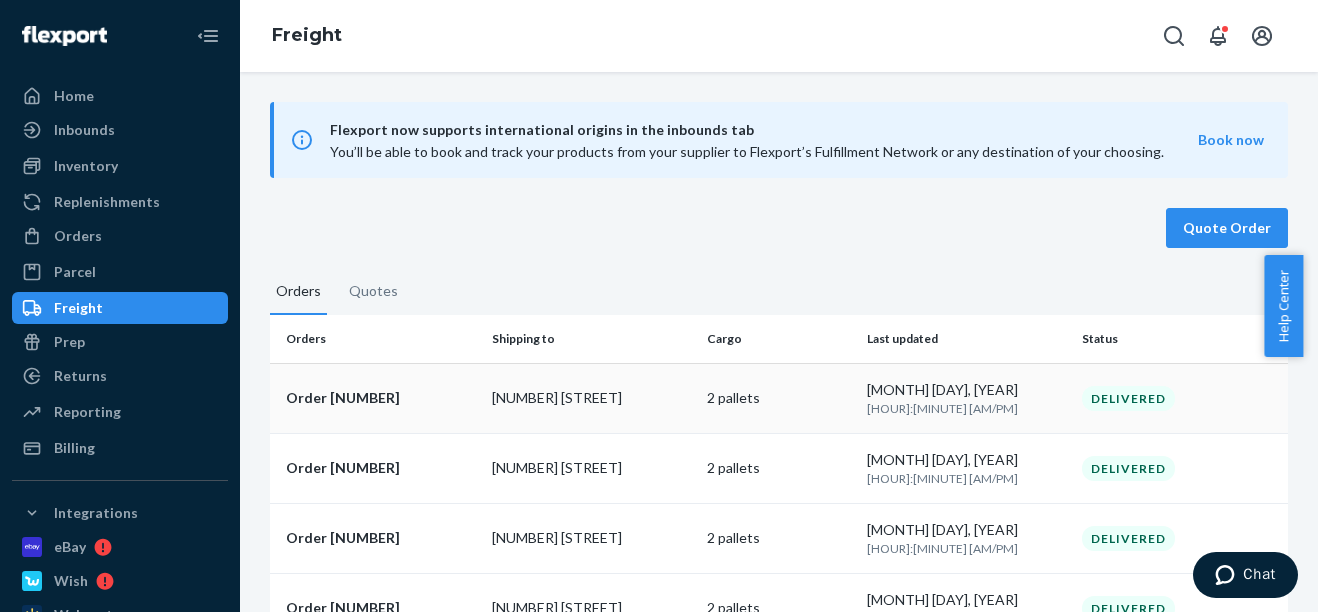 click on "[NUMBER] [STREET]" at bounding box center (591, 398) 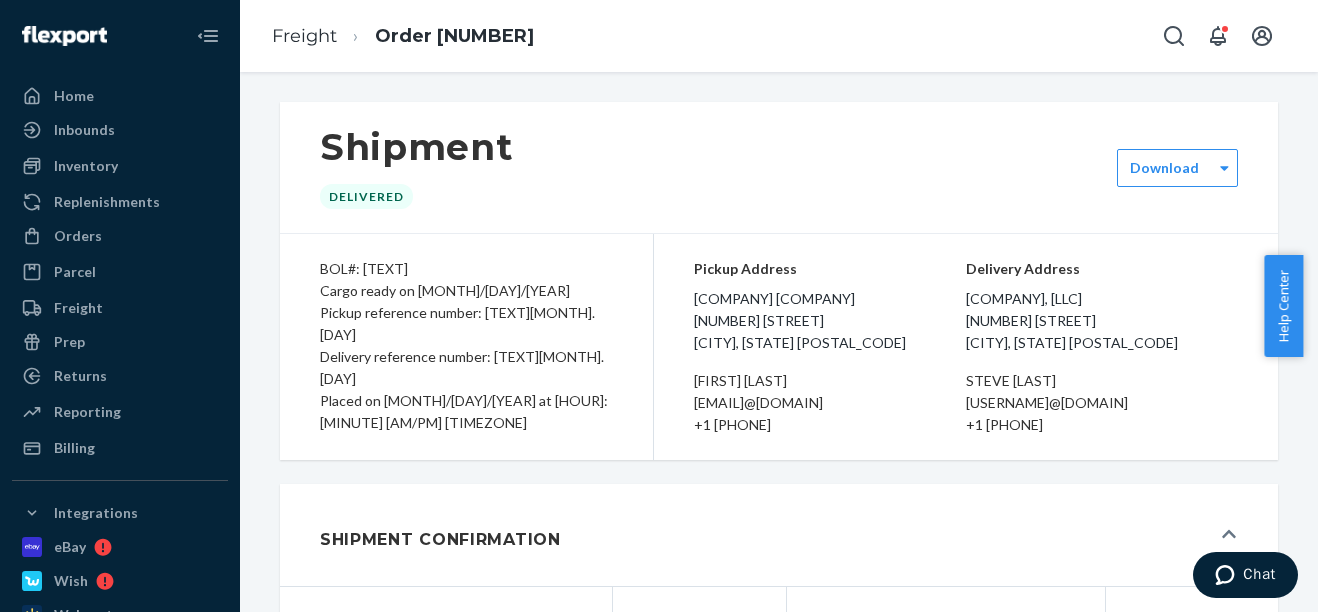 click on "Freight" at bounding box center (304, 37) 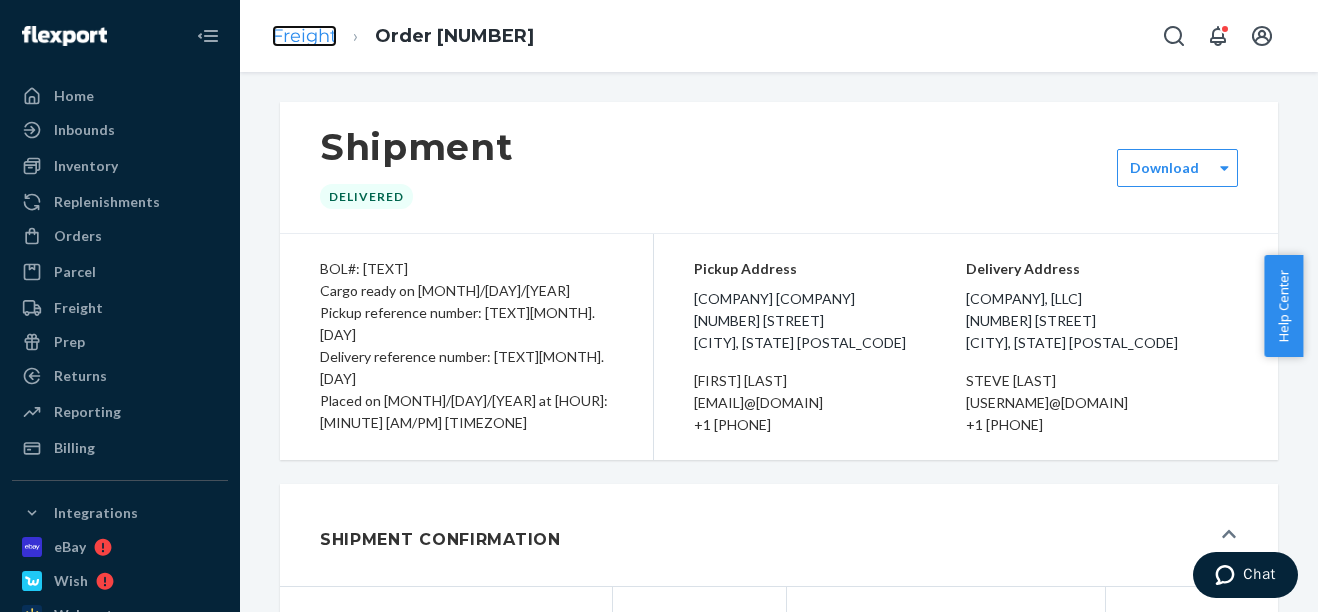 click on "Freight" at bounding box center [304, 36] 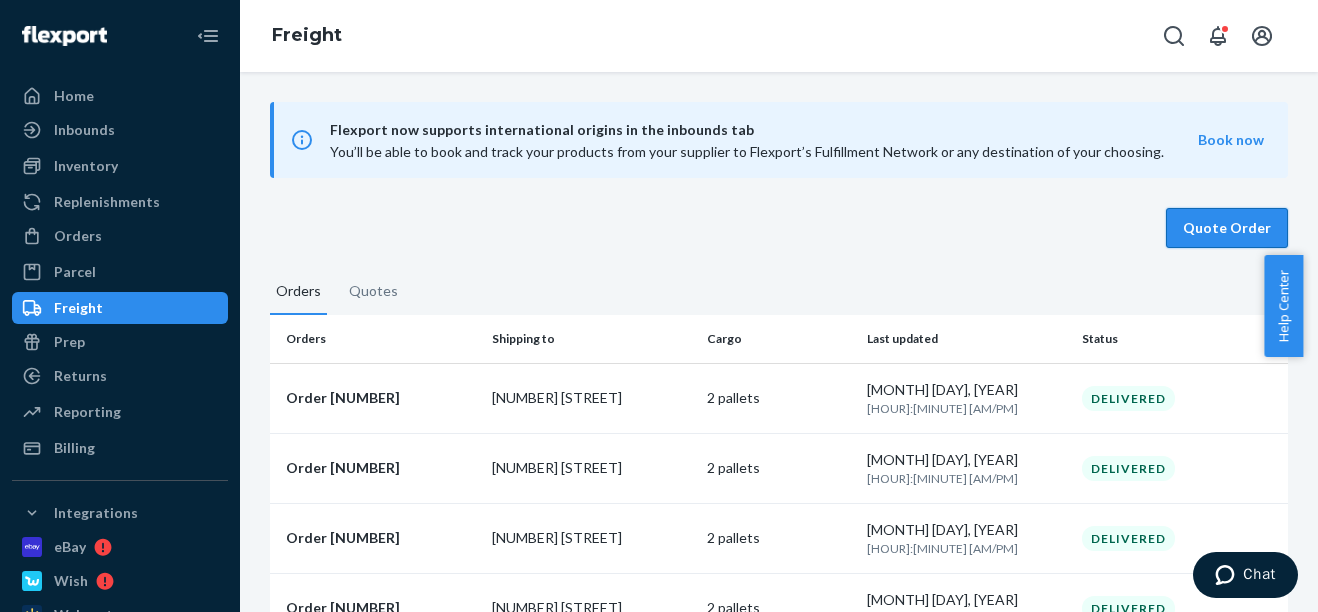 click on "Quote Order" at bounding box center (1227, 228) 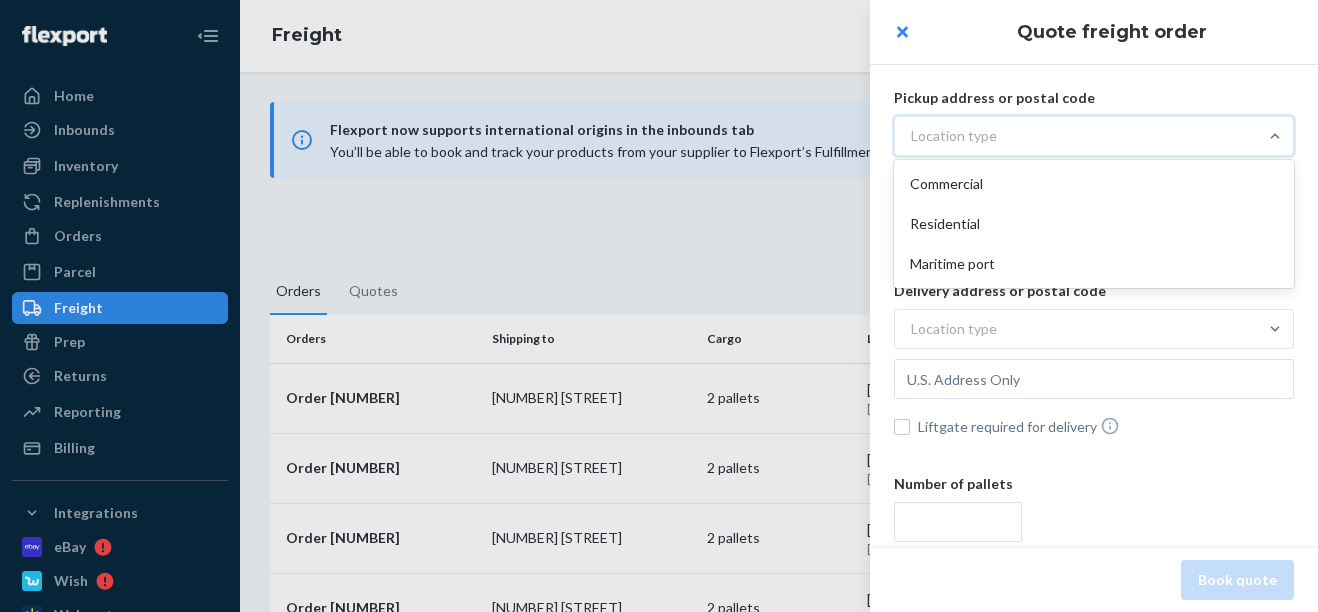 click on "Location type" at bounding box center (1076, 136) 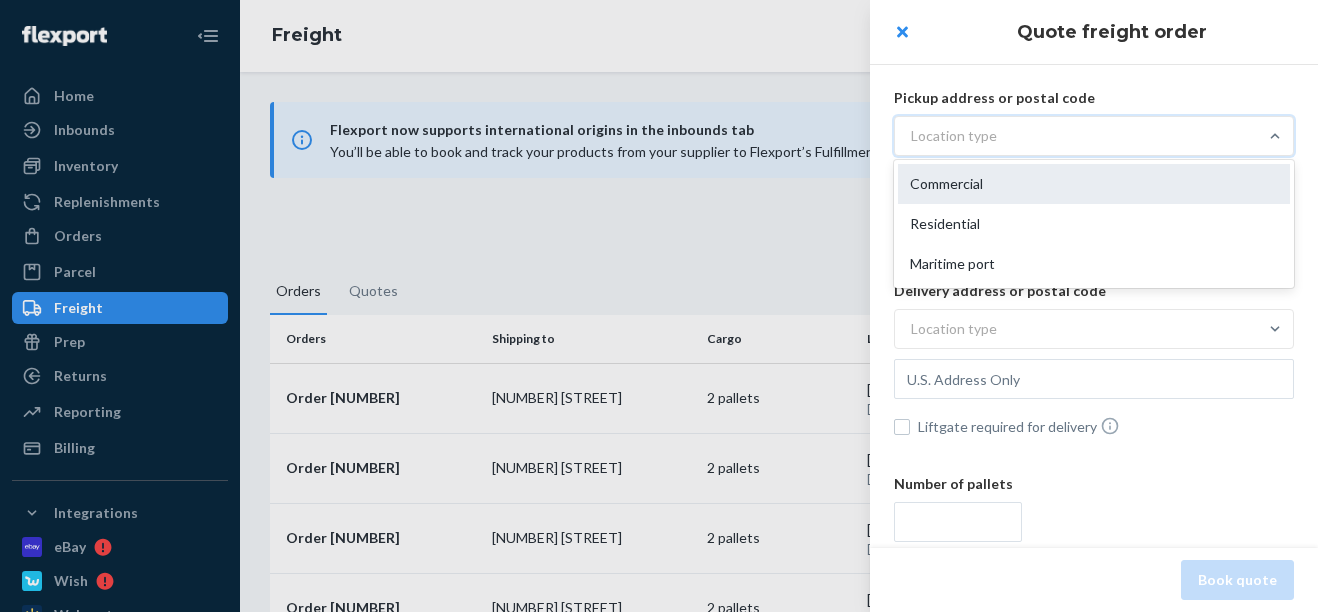 click on "Commercial" at bounding box center (1094, 184) 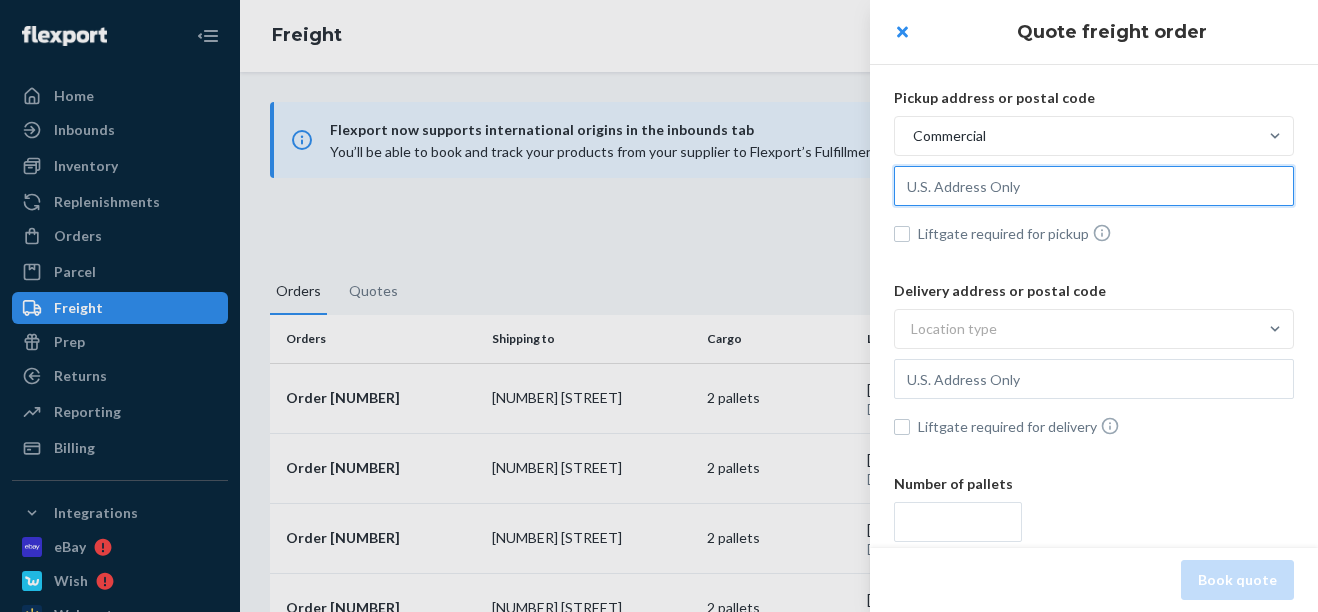 click at bounding box center (1094, 186) 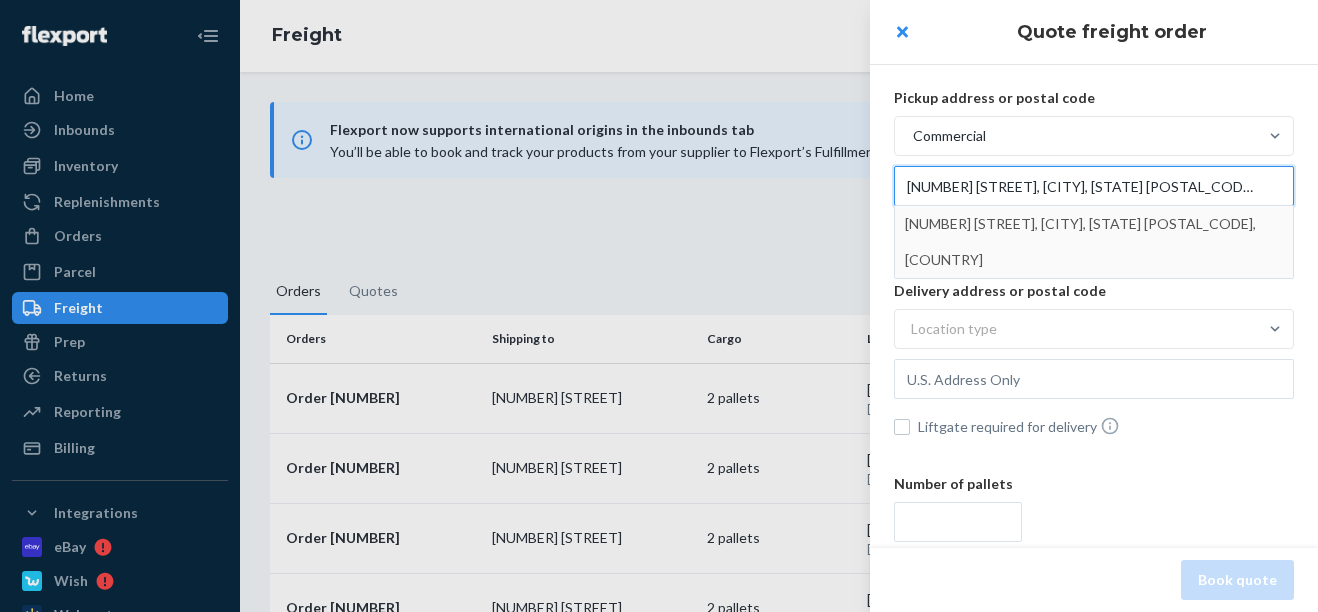 type on "[NUMBER] [STREET], [CITY], [STATE] [POSTAL_CODE]" 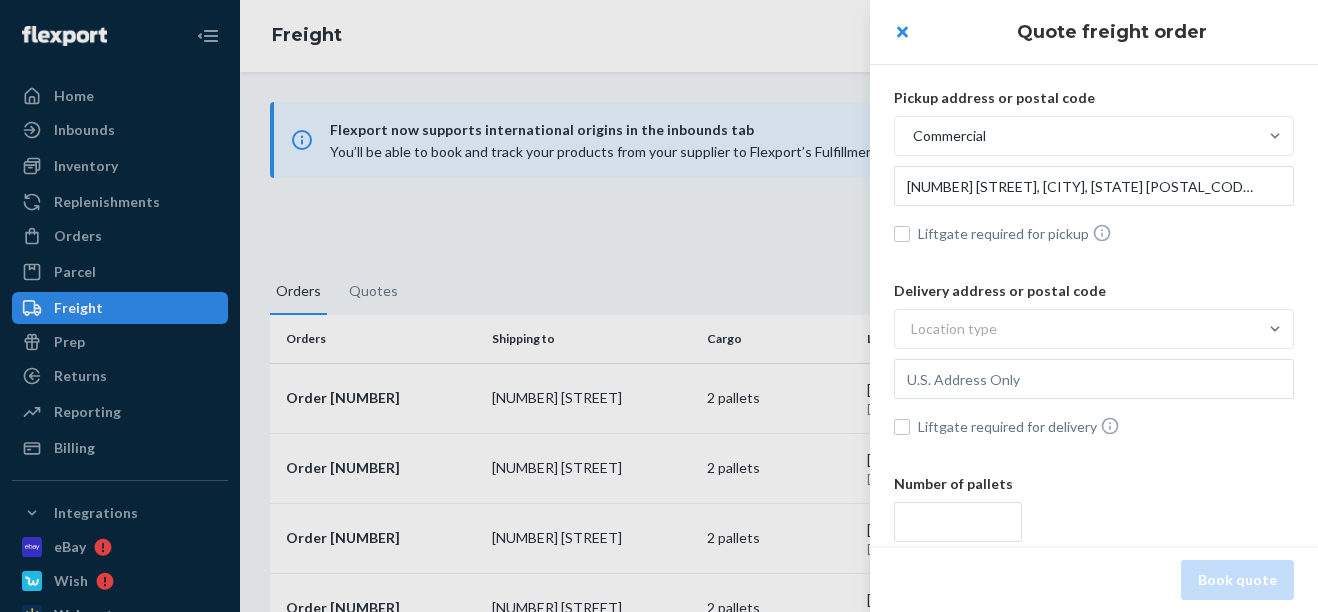 click on "Pickup address or postal code Commercial [NUMBER] [STREET], [CITY], [STATE] [POSTAL_CODE] Liftgate required for pickup   Delivery address or postal code Location type Liftgate required for delivery   Number of pallets Enter addresses and pallet details to calculate rates. Calculate rate" at bounding box center [1094, 435] 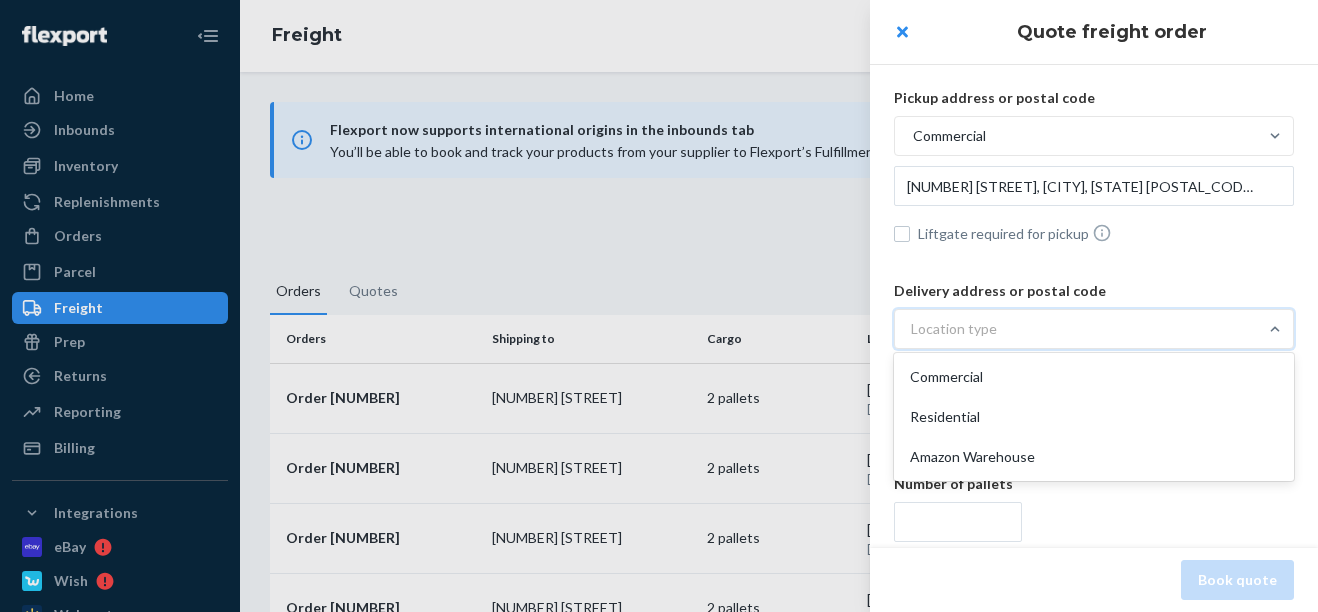 click on "Location type" at bounding box center (1076, 329) 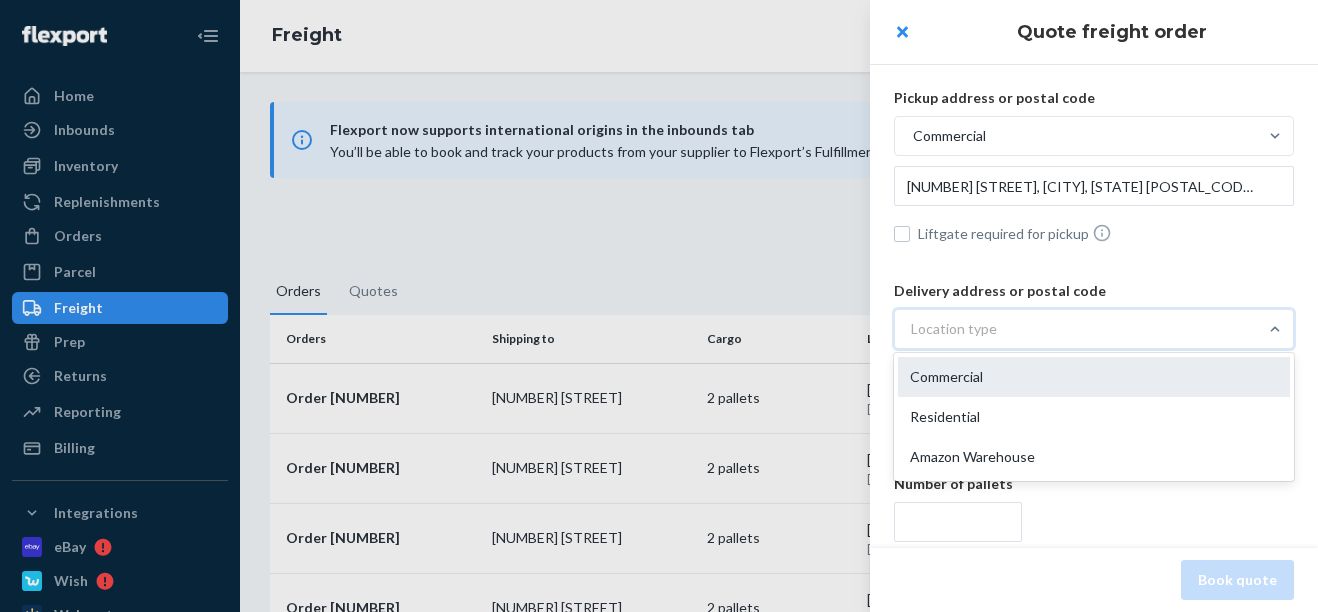 click on "Commercial" at bounding box center [1094, 377] 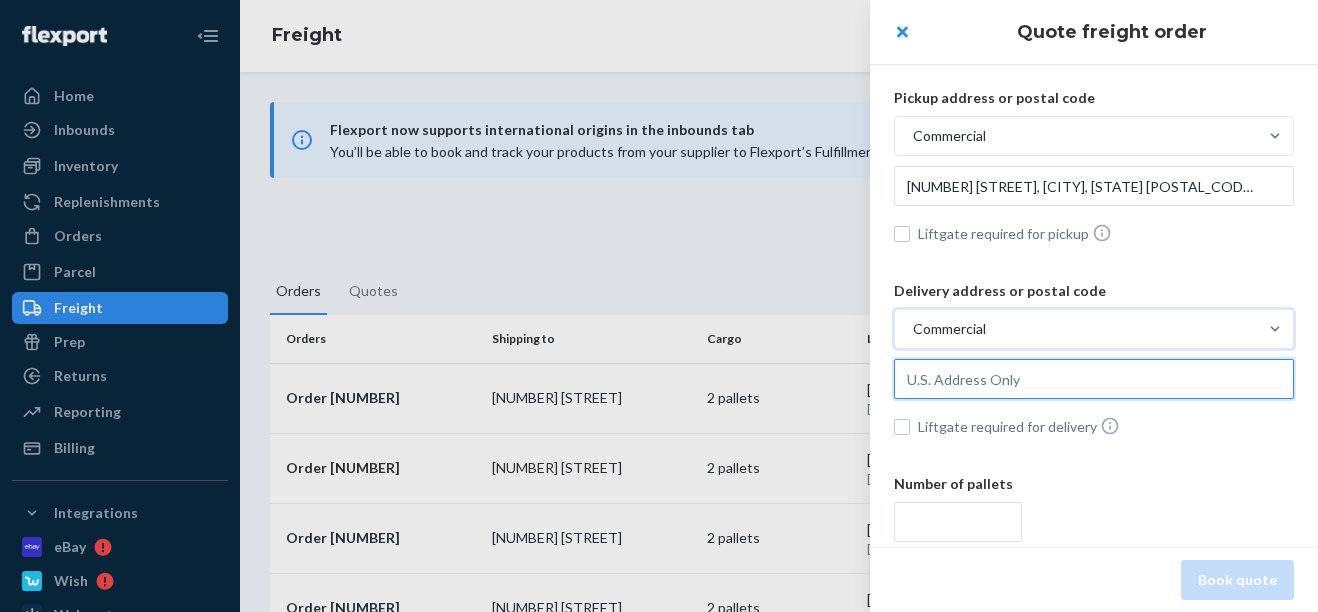 click at bounding box center (1094, 186) 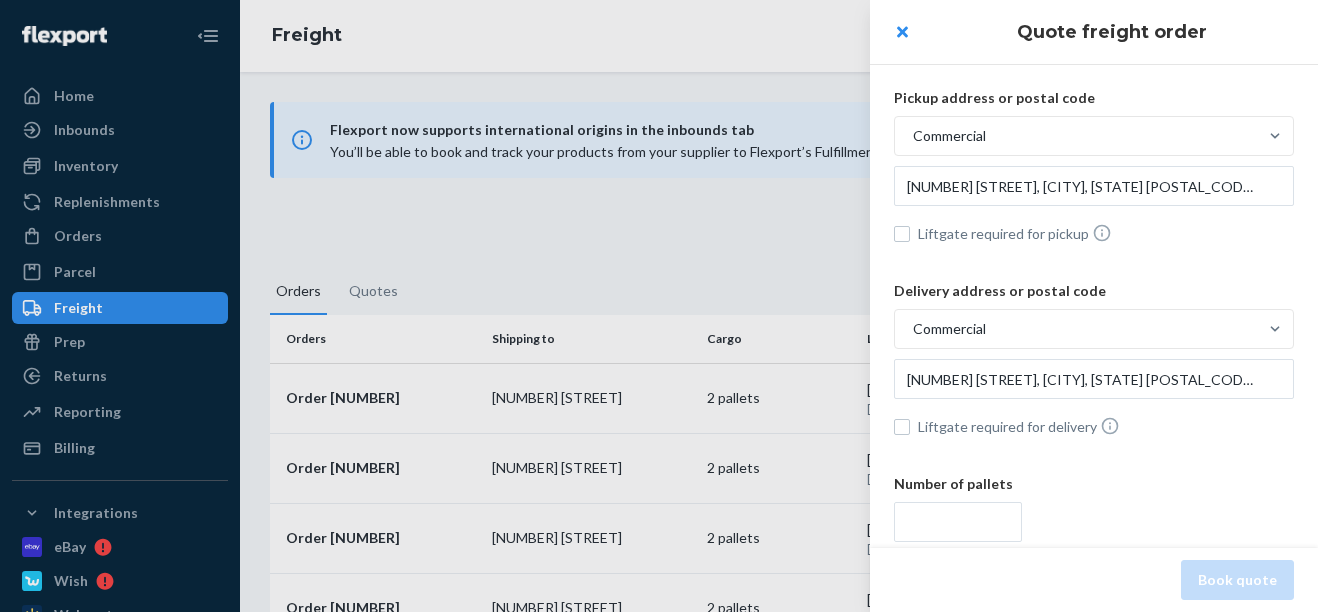 type on "[NUMBER] [STREET], [CITY], [STATE], [POSTAL_CODE], [COUNTRY]" 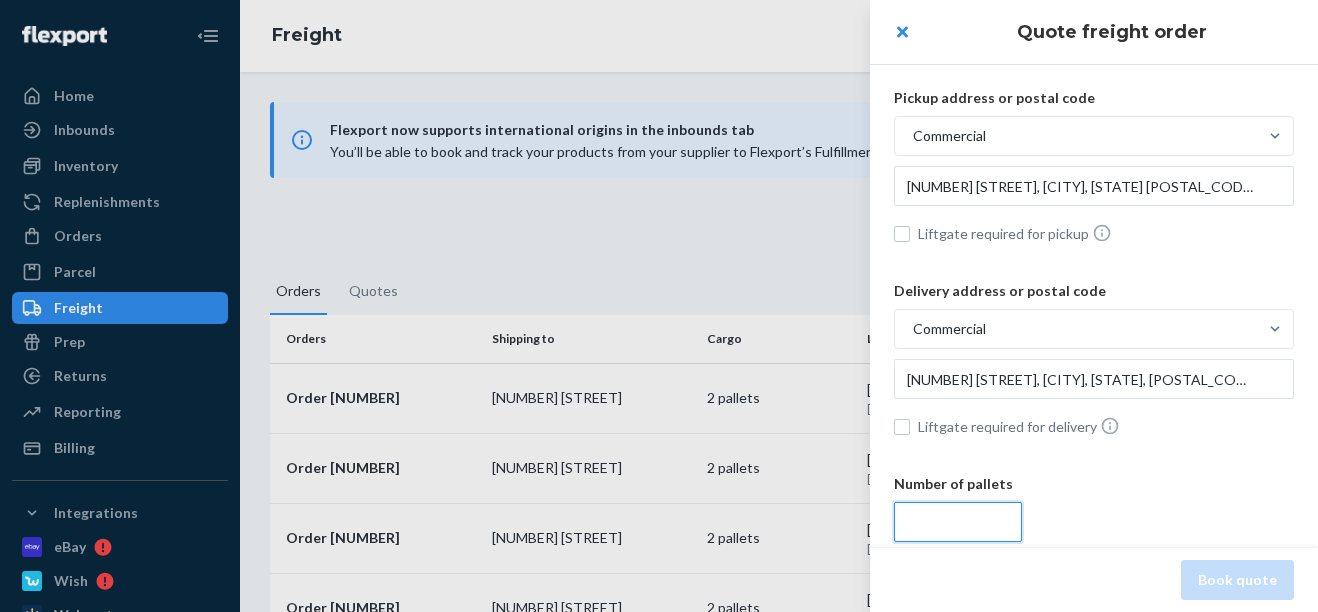 click at bounding box center (958, 522) 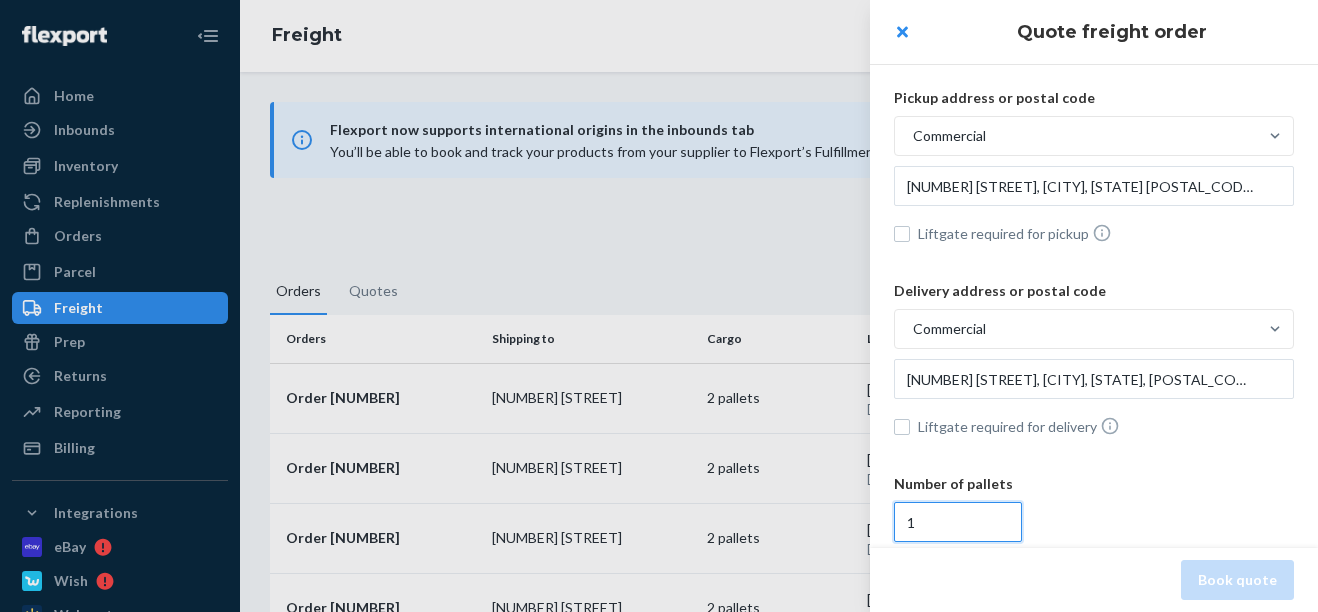 type on "1" 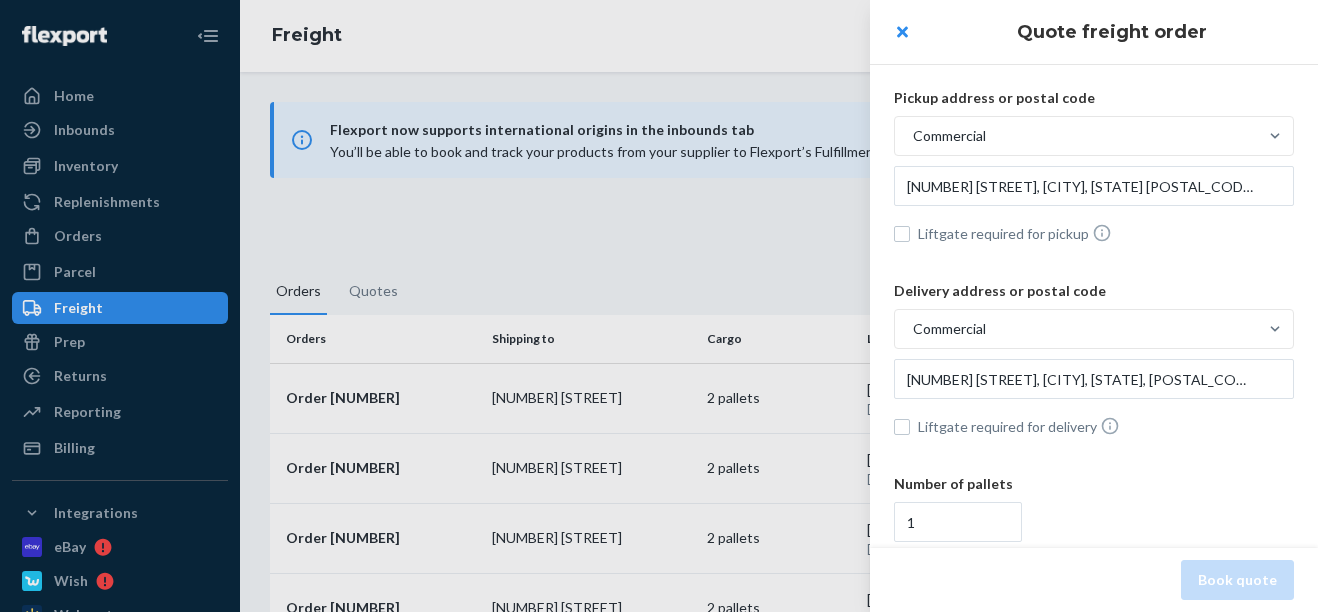 click on "Book quote" at bounding box center [1094, 580] 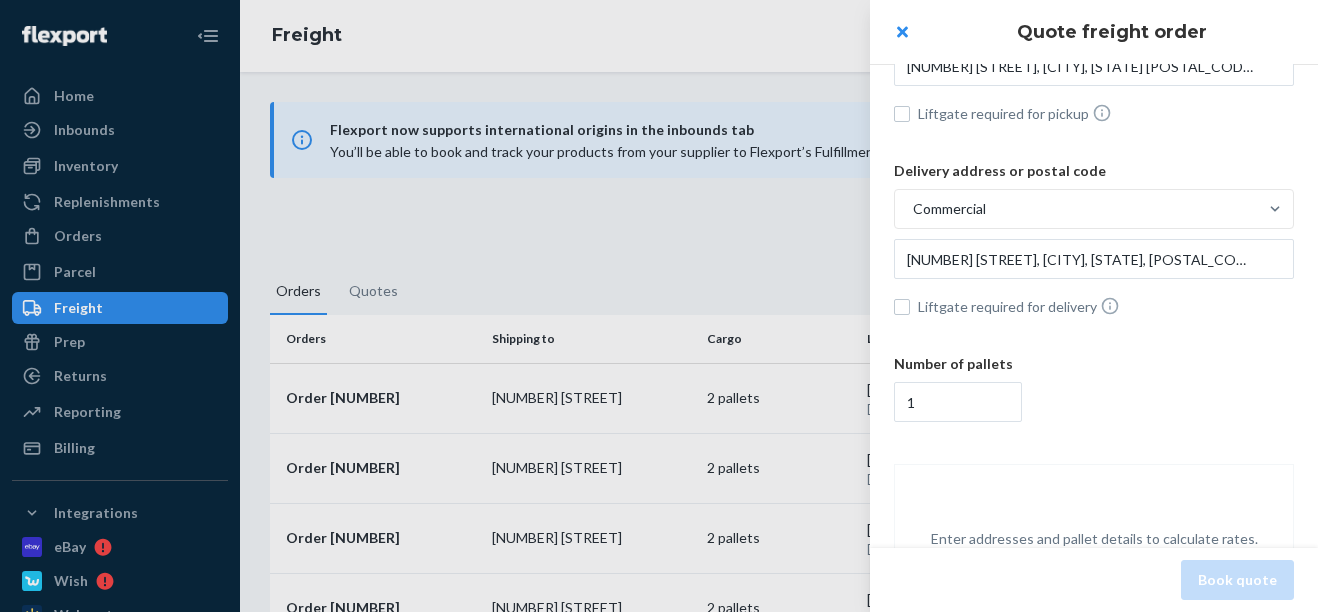scroll, scrollTop: 146, scrollLeft: 0, axis: vertical 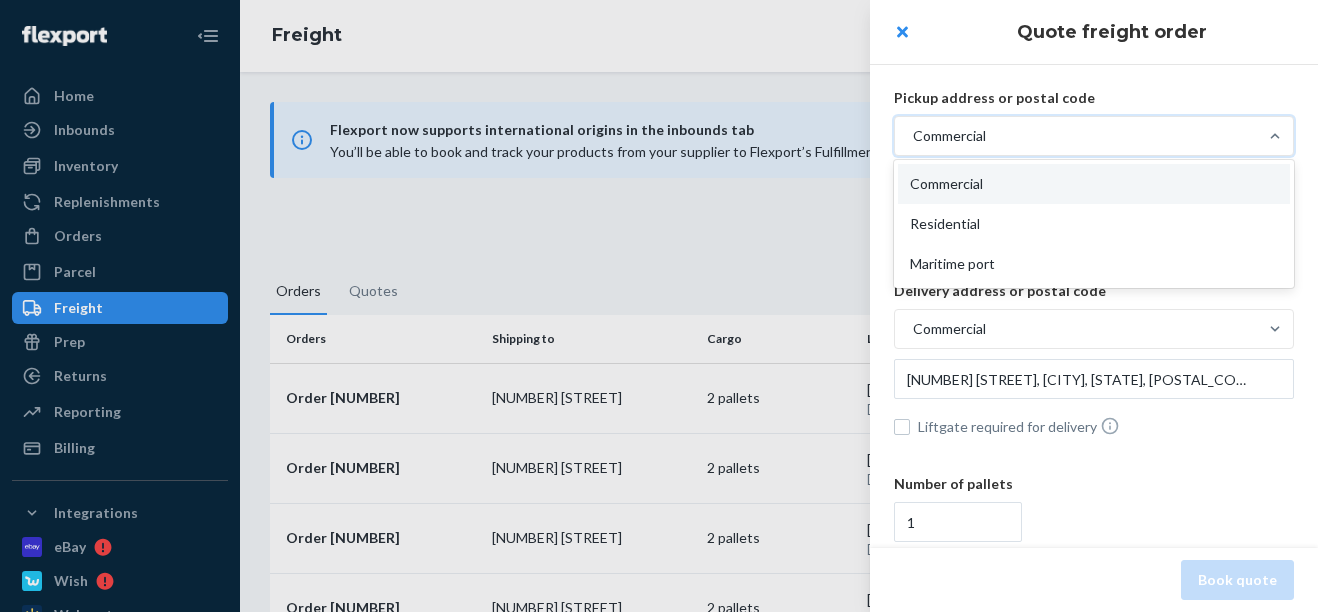 click on "Commercial" at bounding box center [1076, 136] 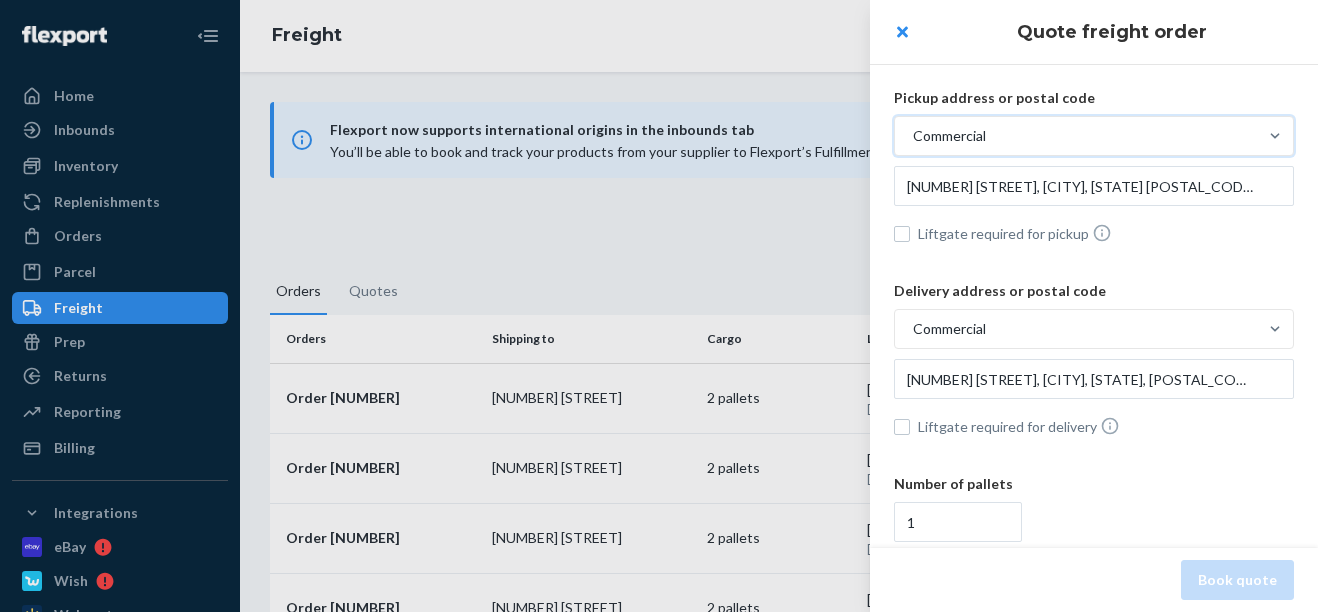 click on "Commercial" at bounding box center (1076, 136) 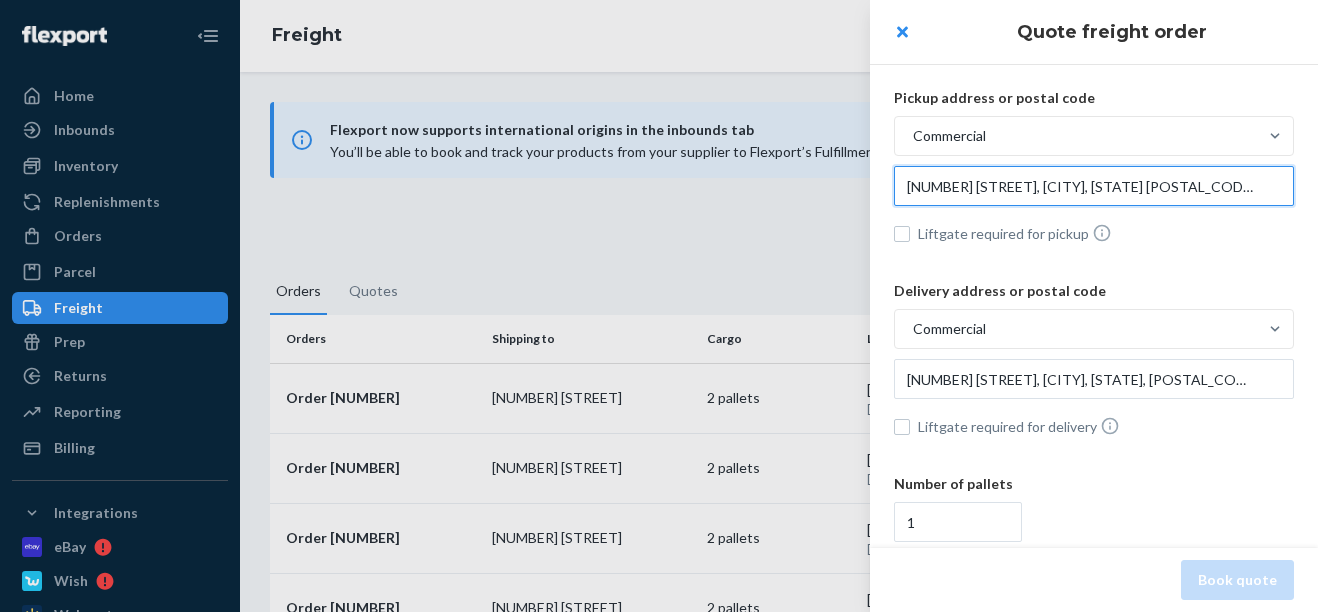 click on "[NUMBER] [STREET], [CITY], [STATE] [POSTAL_CODE]" at bounding box center (1094, 186) 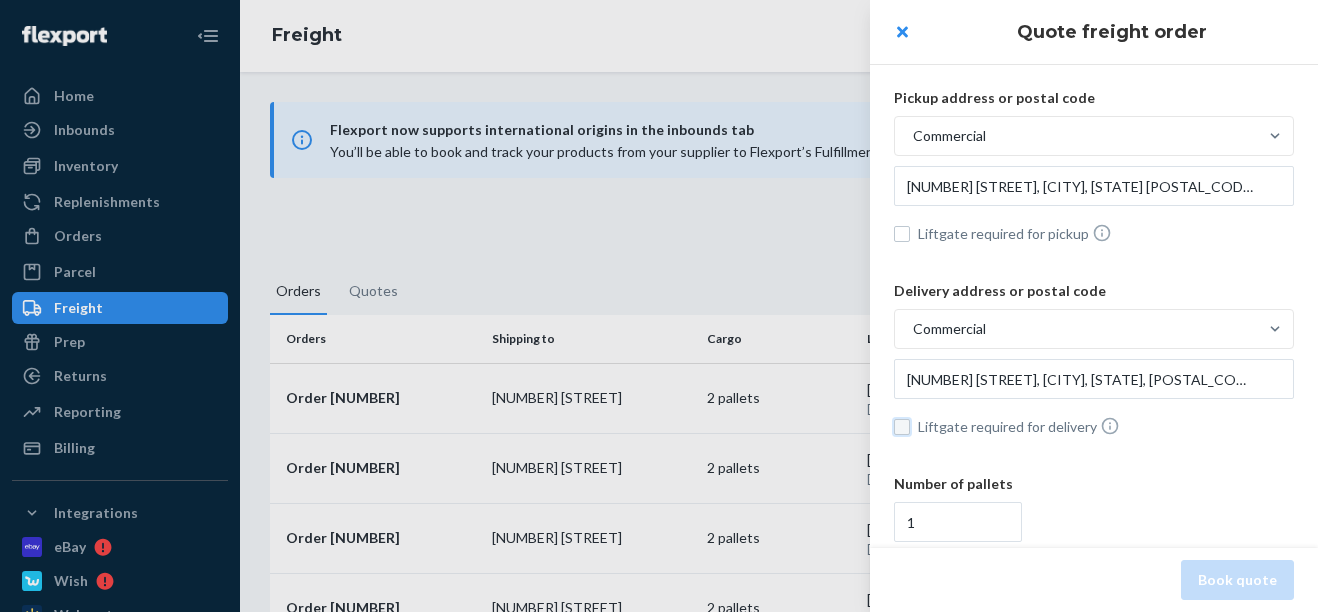 click on "Liftgate required for delivery" at bounding box center [902, 427] 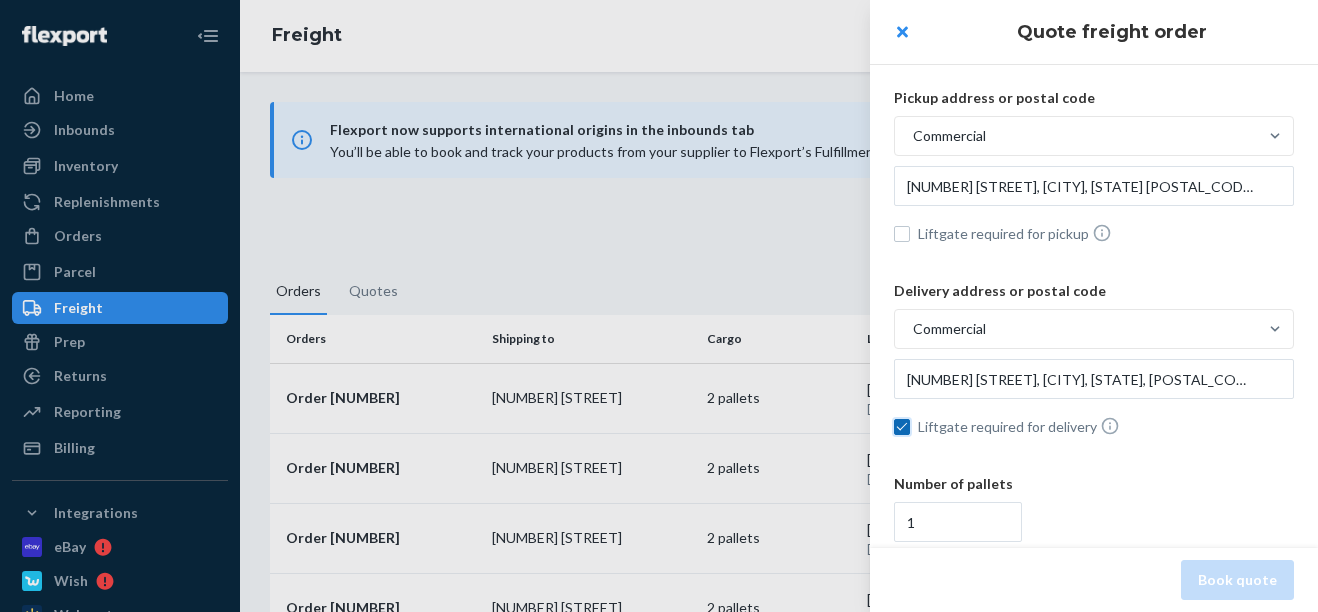 checkbox on "true" 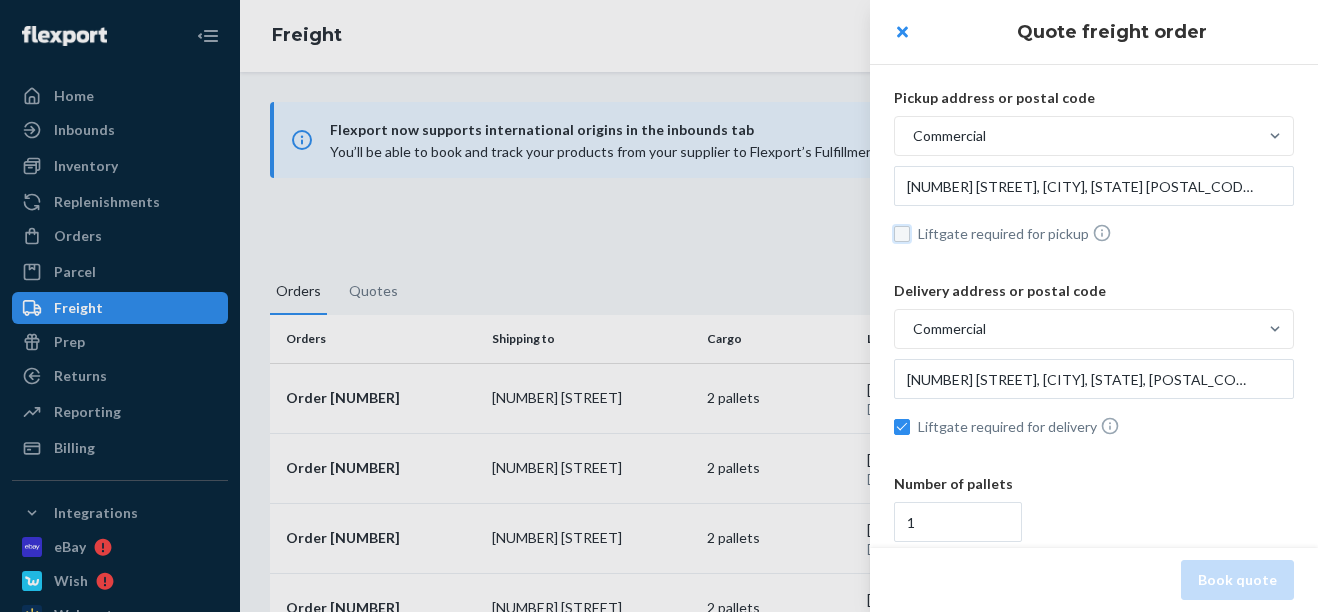 click on "Liftgate required for pickup" at bounding box center [902, 234] 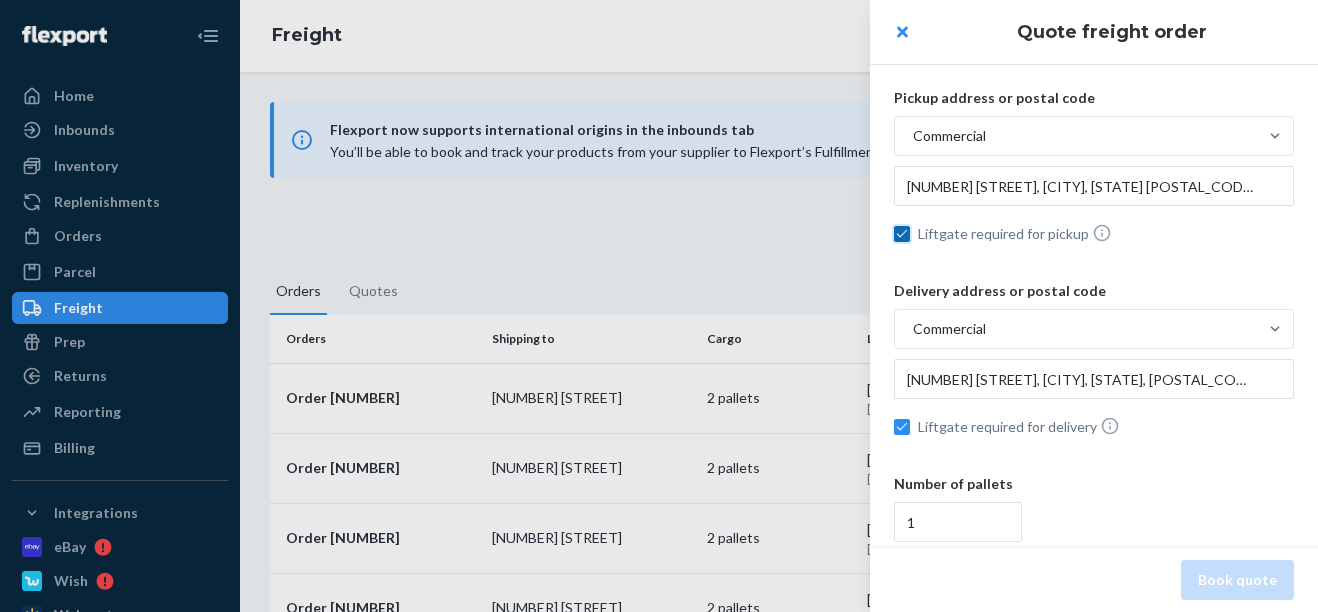 click on "Liftgate required for pickup" at bounding box center [902, 234] 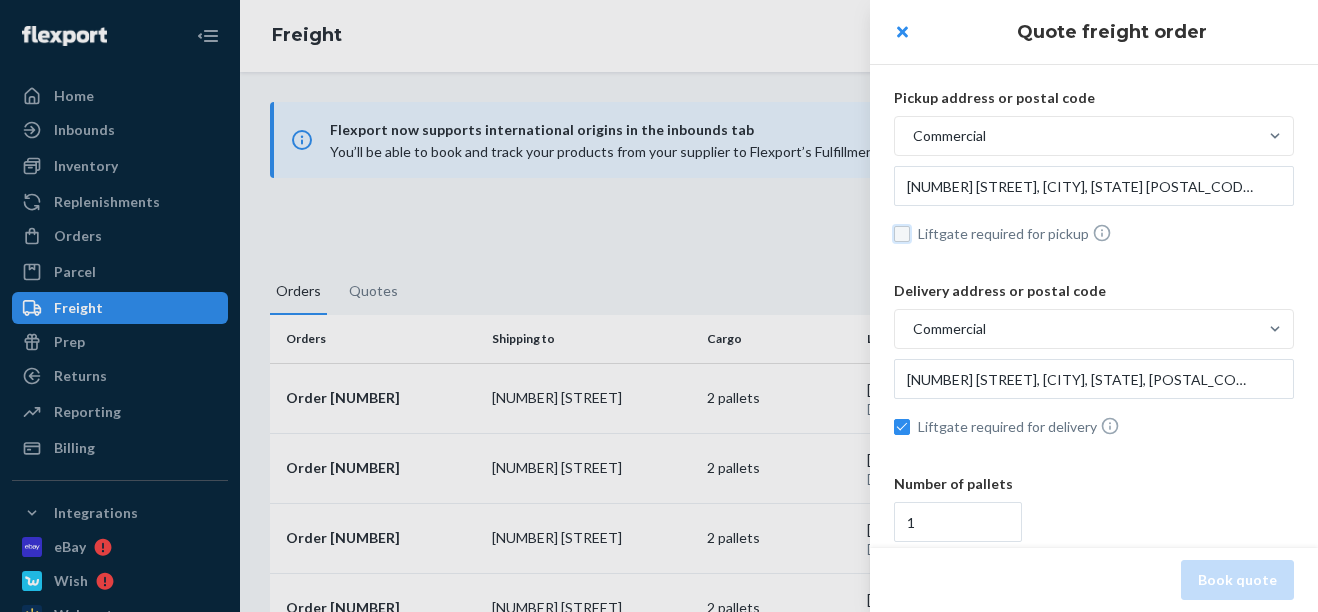 checkbox on "false" 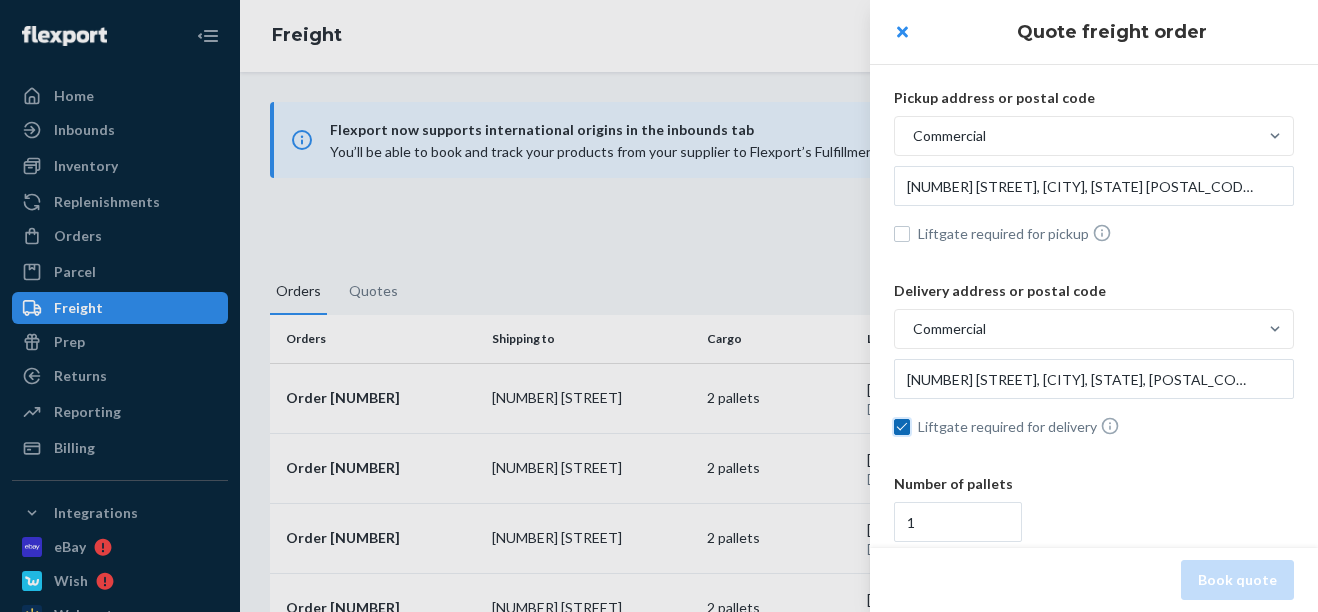 click on "Liftgate required for delivery" at bounding box center [902, 427] 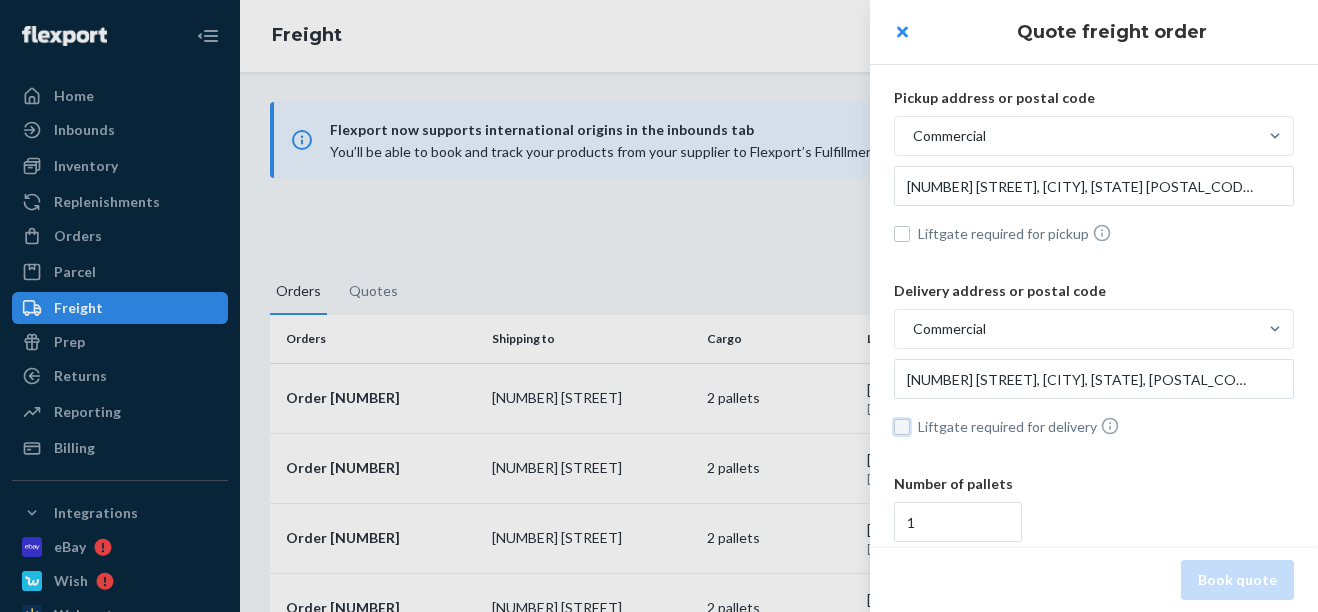 checkbox on "false" 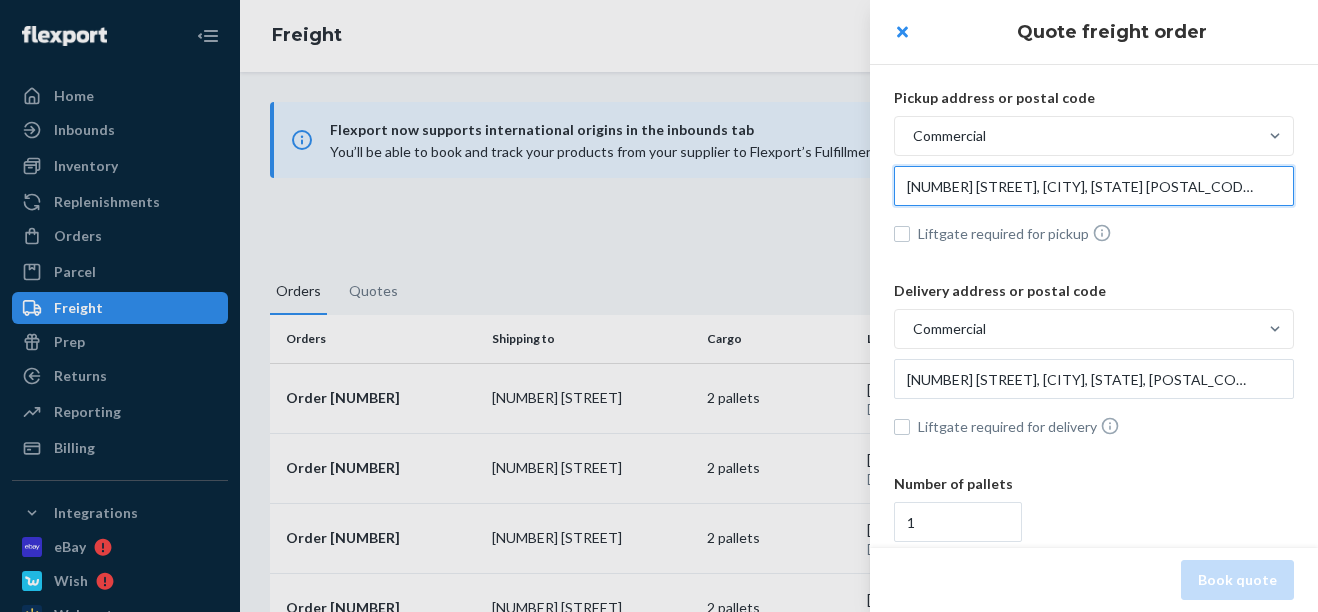 click on "[NUMBER] [STREET], [CITY], [STATE] [POSTAL_CODE]" at bounding box center [1094, 186] 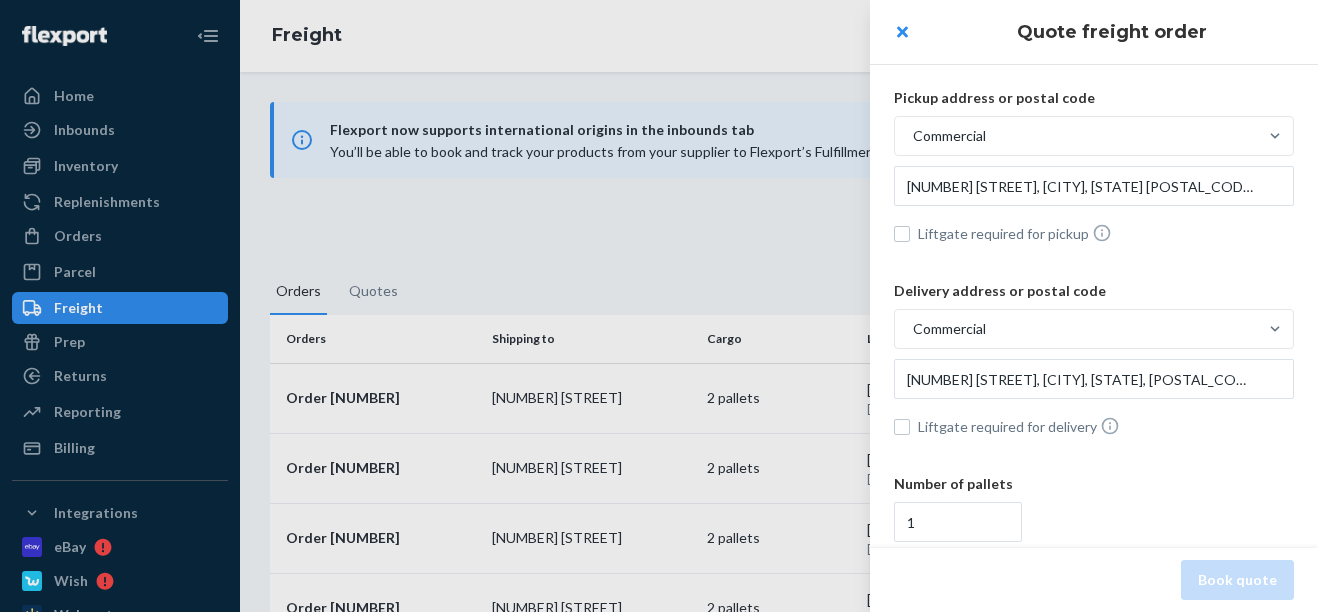 type on "[NUMBER] [STREET], [CITY], [STATE] [POSTAL_CODE], [COUNTRY]" 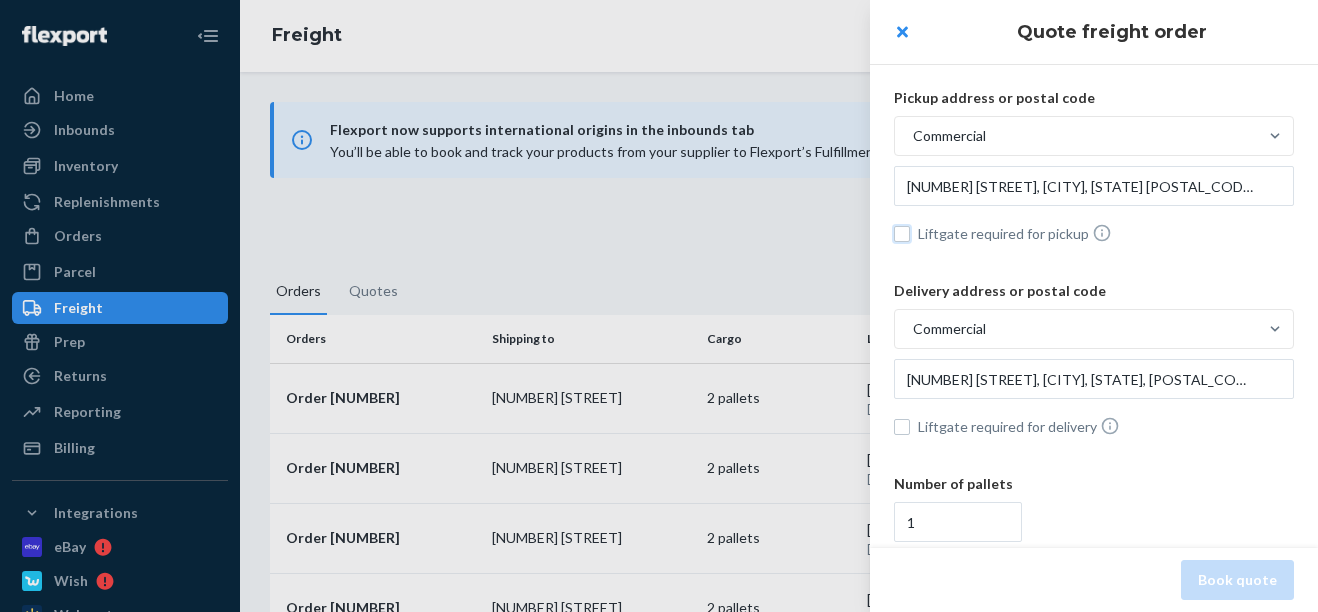 click on "Liftgate required for pickup" at bounding box center (902, 234) 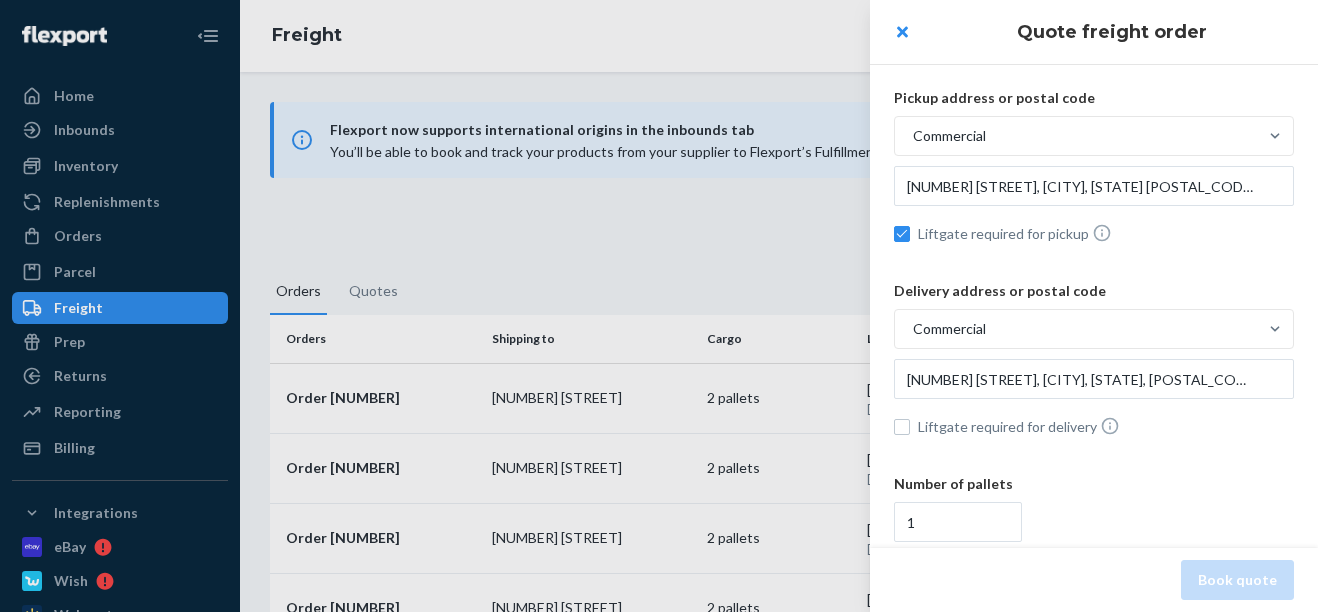 drag, startPoint x: 1298, startPoint y: 211, endPoint x: 1294, endPoint y: 239, distance: 28.284271 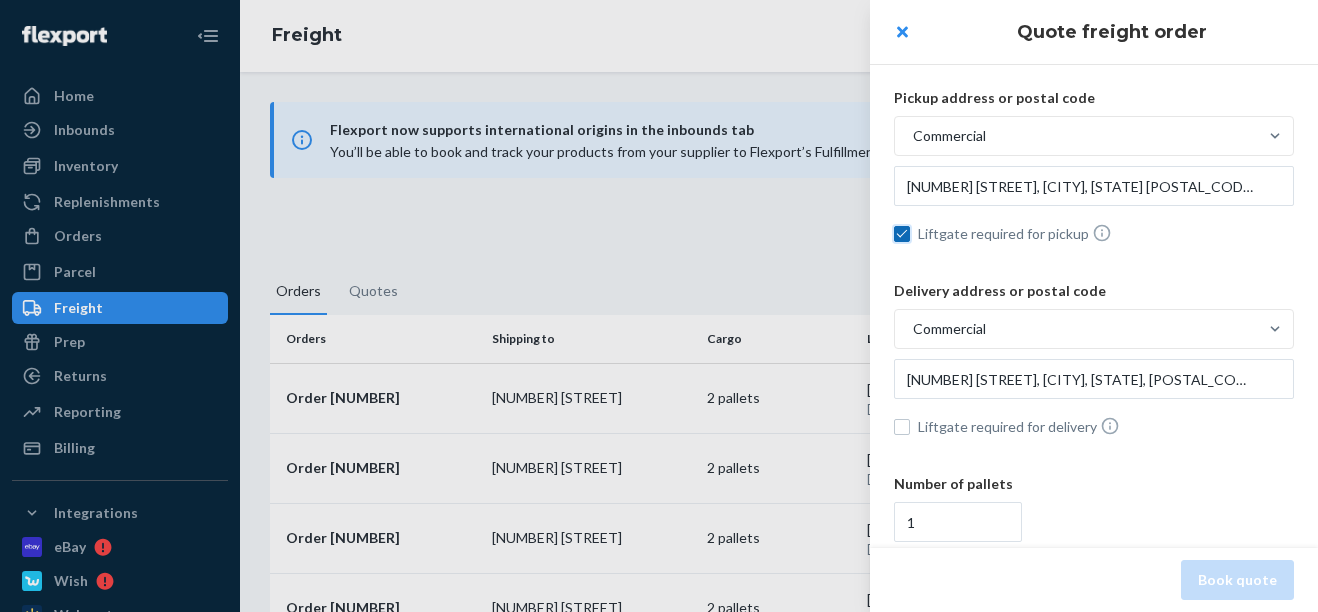 click on "Liftgate required for pickup" at bounding box center (902, 234) 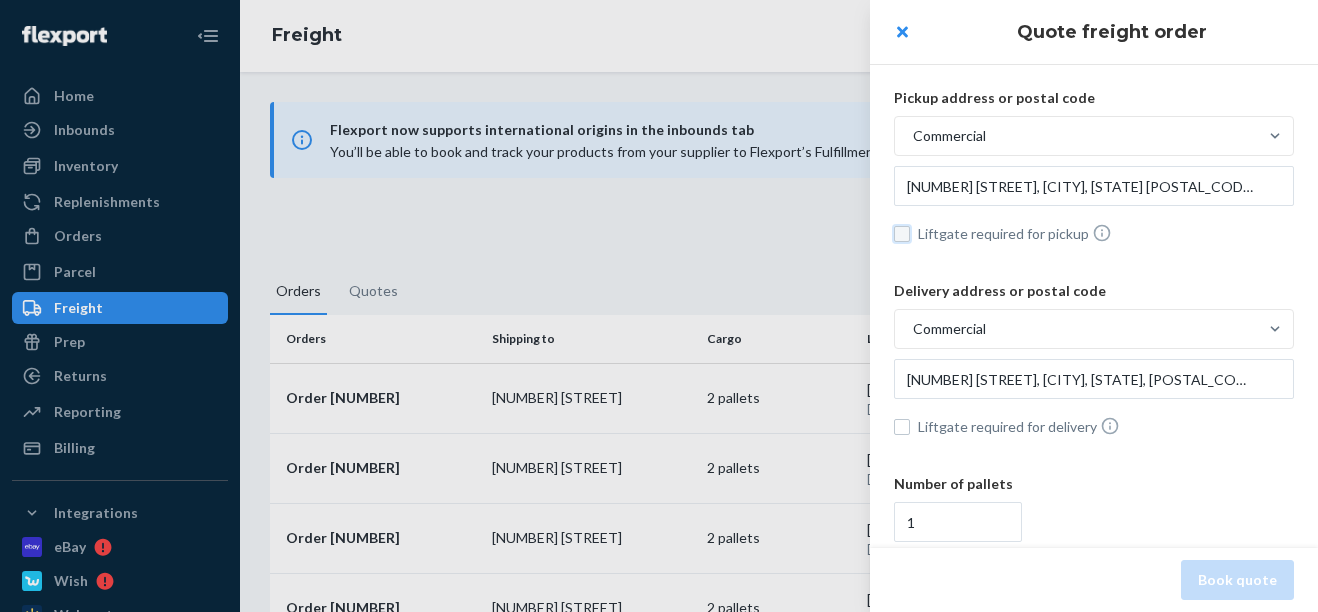 checkbox on "false" 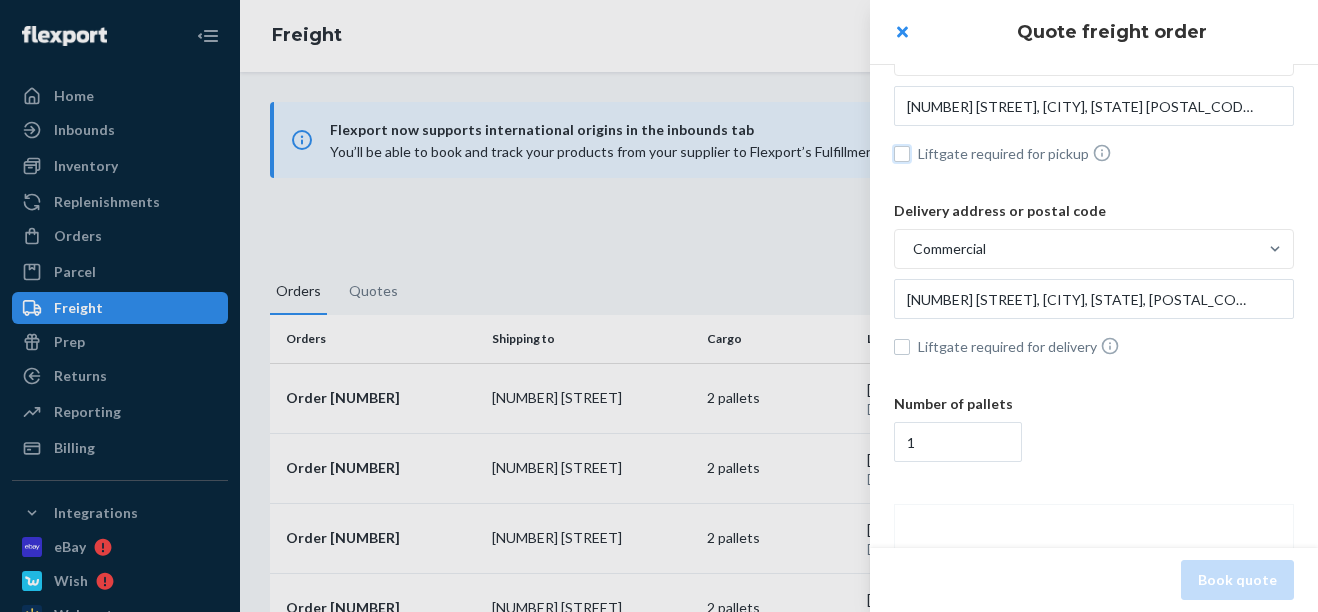 scroll, scrollTop: 274, scrollLeft: 0, axis: vertical 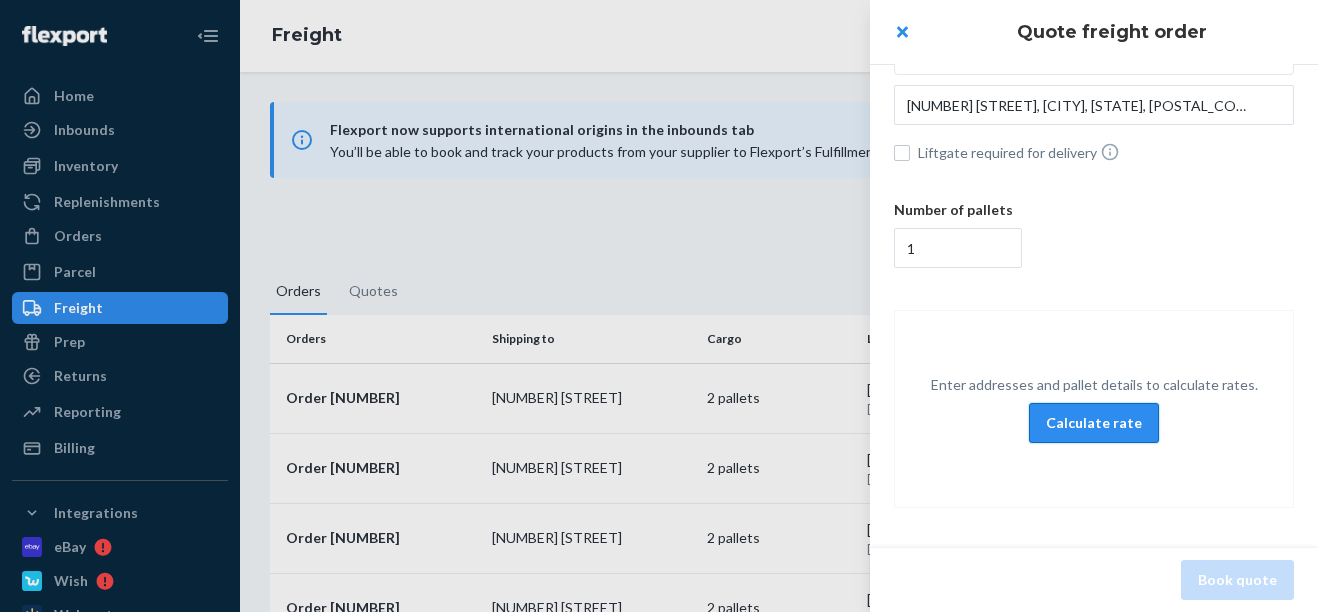 click on "Calculate rate" at bounding box center (1094, 423) 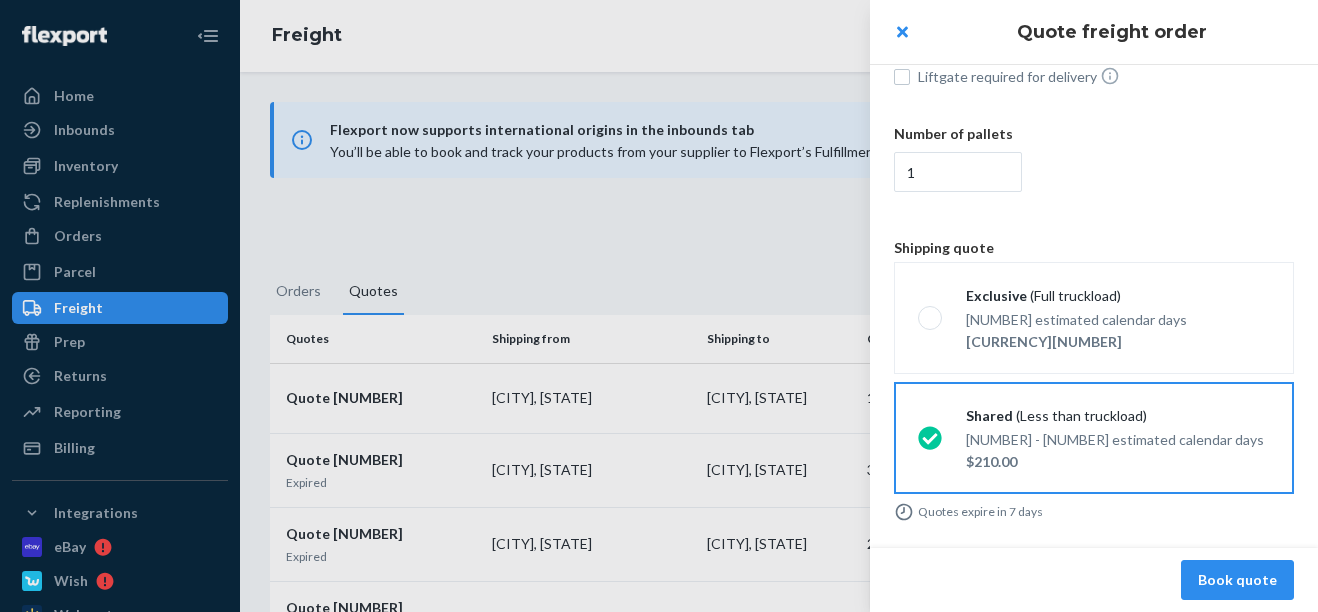 scroll, scrollTop: 364, scrollLeft: 0, axis: vertical 